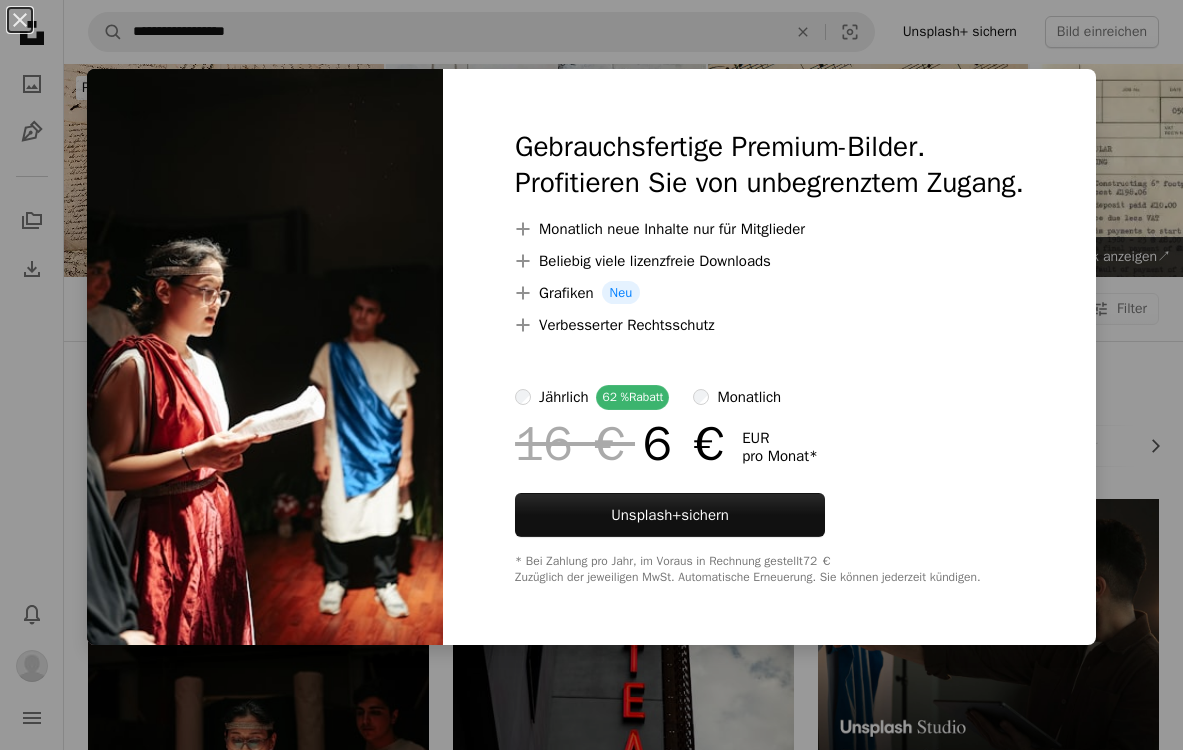 scroll, scrollTop: 2127, scrollLeft: 0, axis: vertical 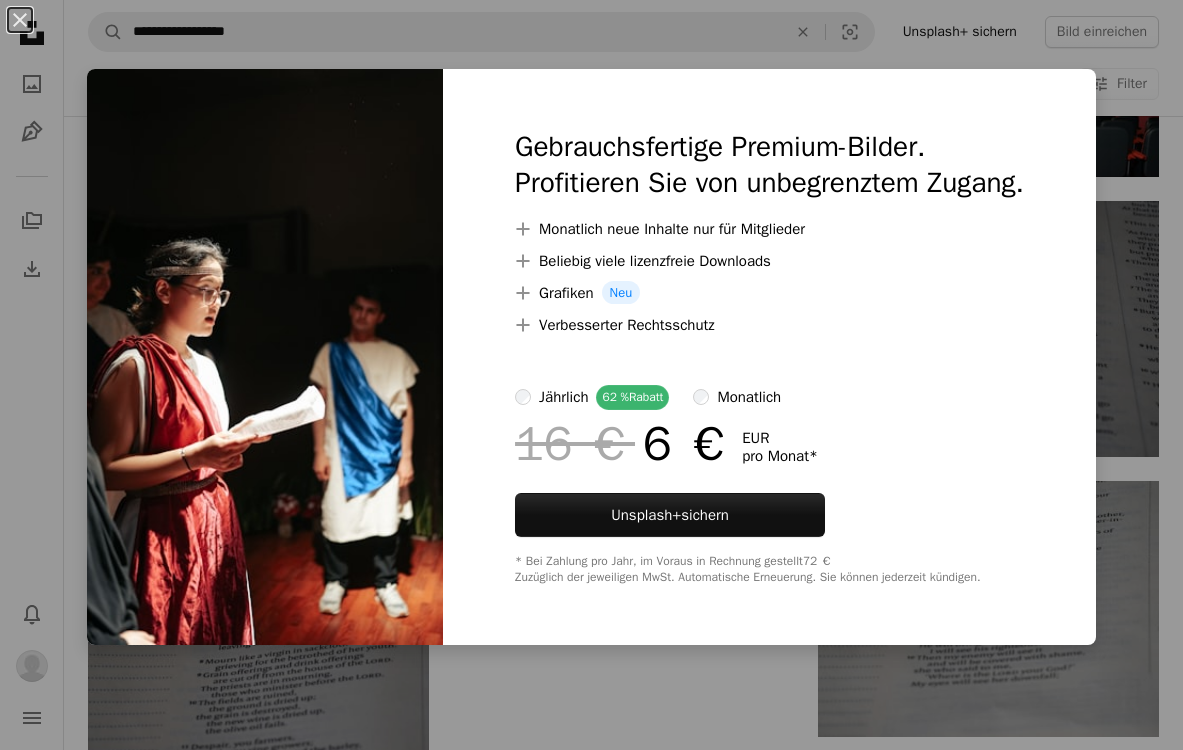 click on "An X shape Gebrauchsfertige Premium-Bilder. Profitieren Sie von unbegrenztem Zugang. A plus sign Monatlich neue Inhalte nur für Mitglieder A plus sign Beliebig viele lizenzfreie Downloads A plus sign Grafiken  Neu A plus sign Verbesserter Rechtsschutz jährlich 62 %  Rabatt monatlich 16 €   6 € EUR pro Monat * Unsplash+  sichern * Bei Zahlung pro Jahr, im Voraus in Rechnung gestellt  72 € Zuzüglich der jeweiligen MwSt. Automatische Erneuerung. Sie können jederzeit kündigen." at bounding box center (591, 375) 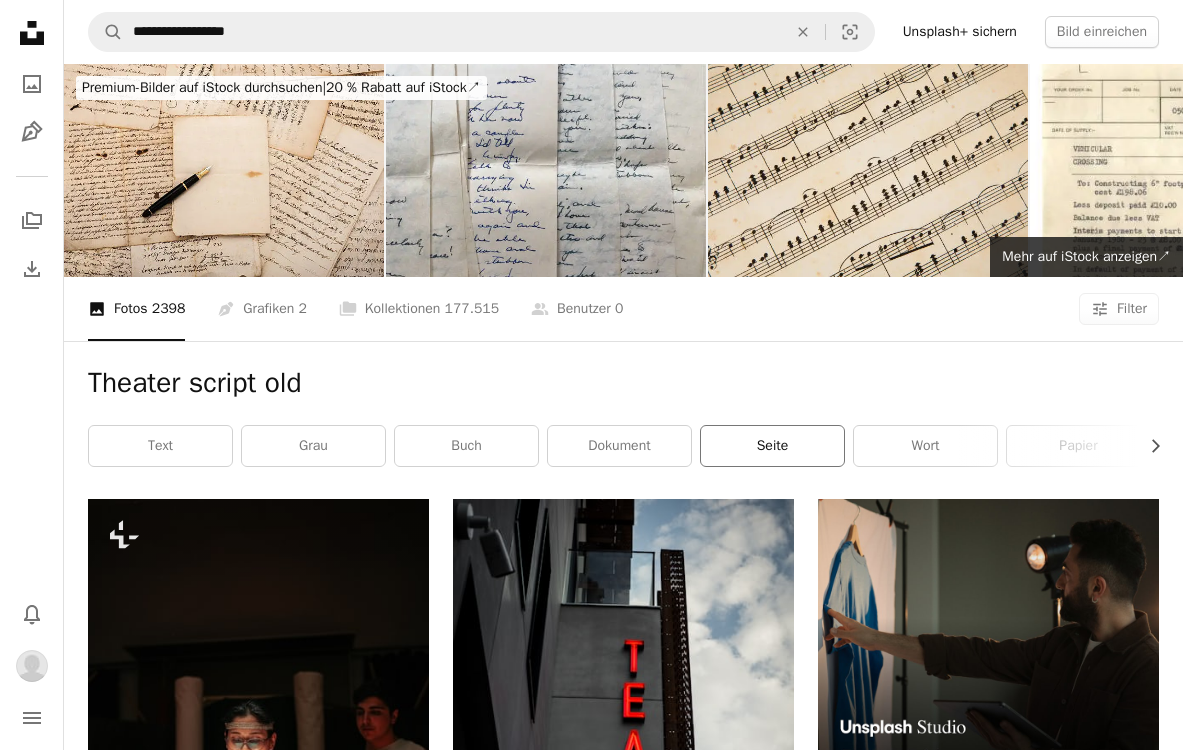 scroll, scrollTop: 0, scrollLeft: 0, axis: both 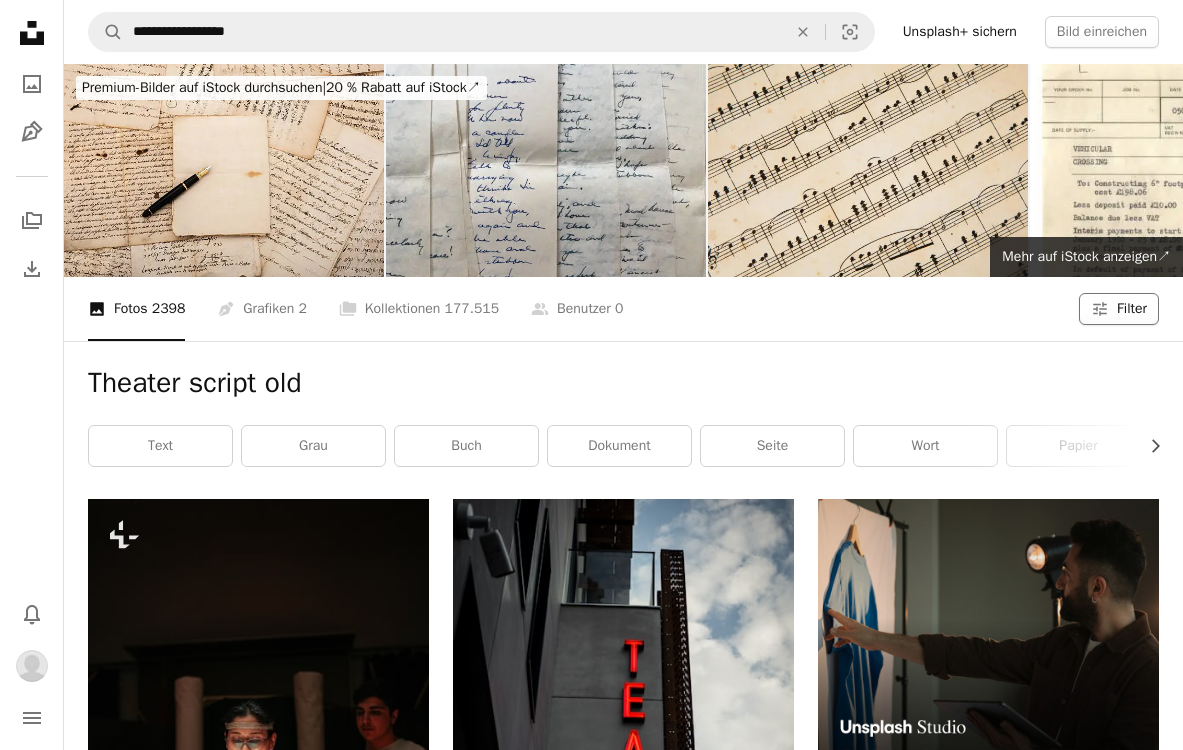 click on "Filters" 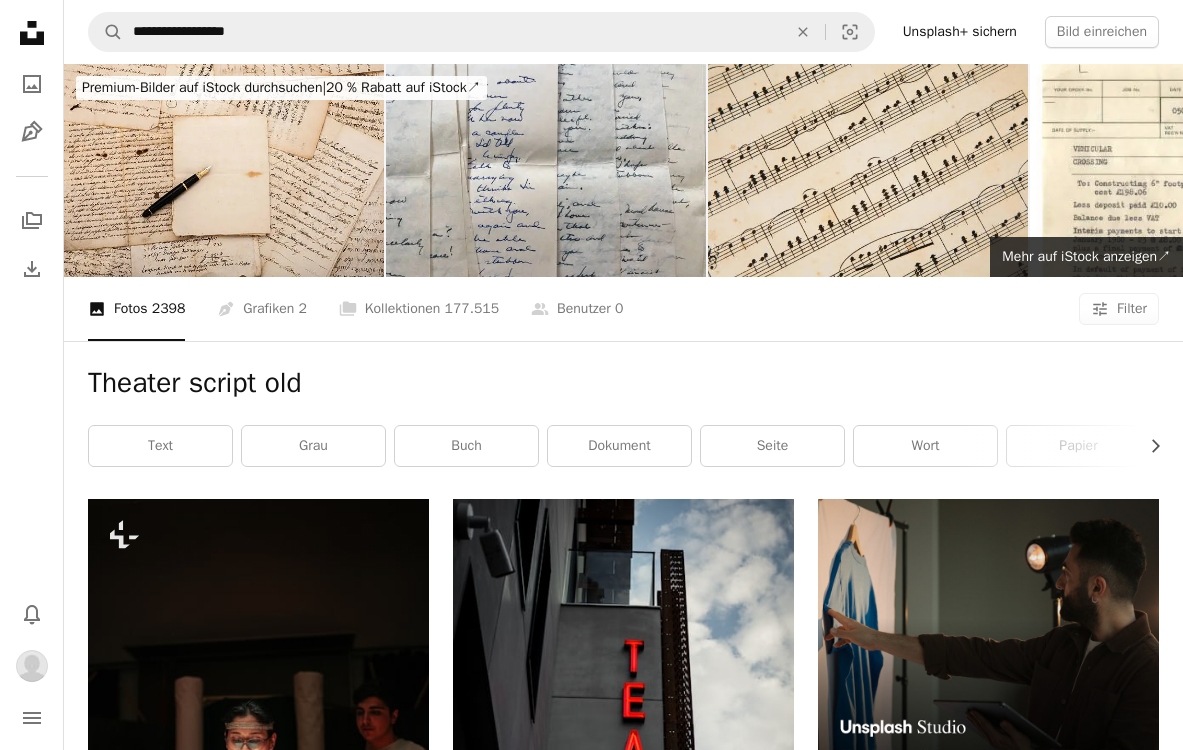 scroll, scrollTop: 31, scrollLeft: 0, axis: vertical 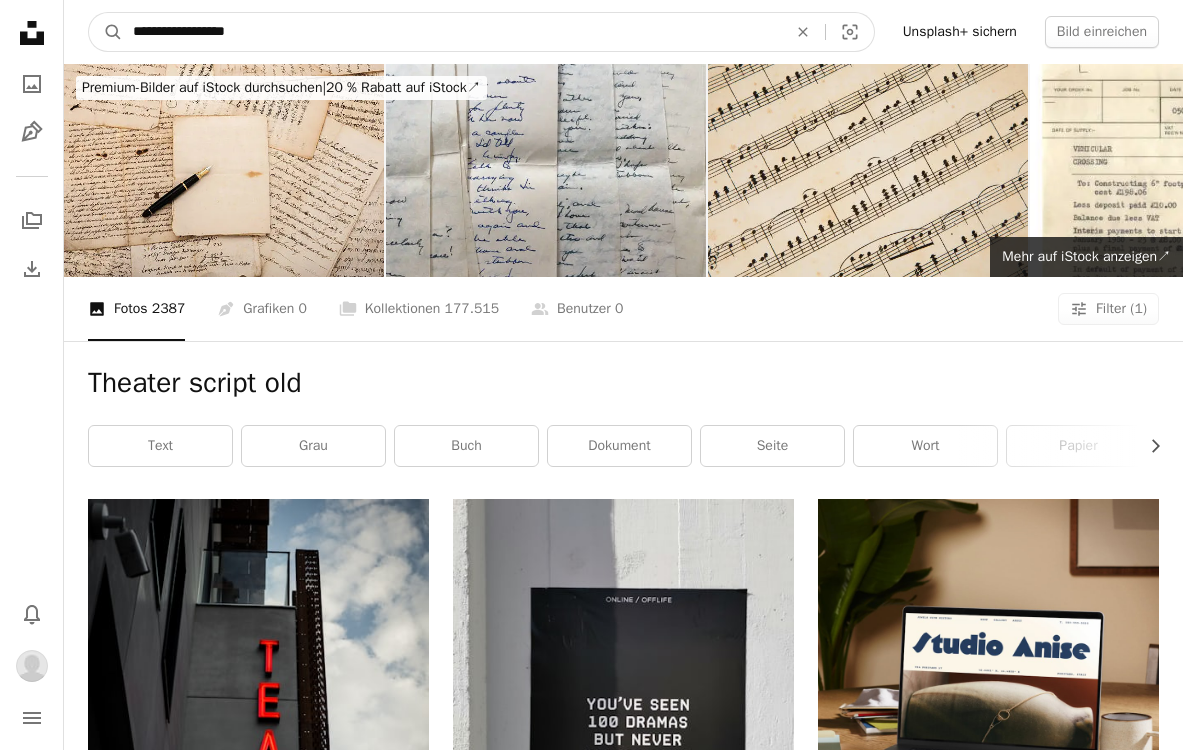 drag, startPoint x: 303, startPoint y: 44, endPoint x: 51, endPoint y: -1, distance: 255.98633 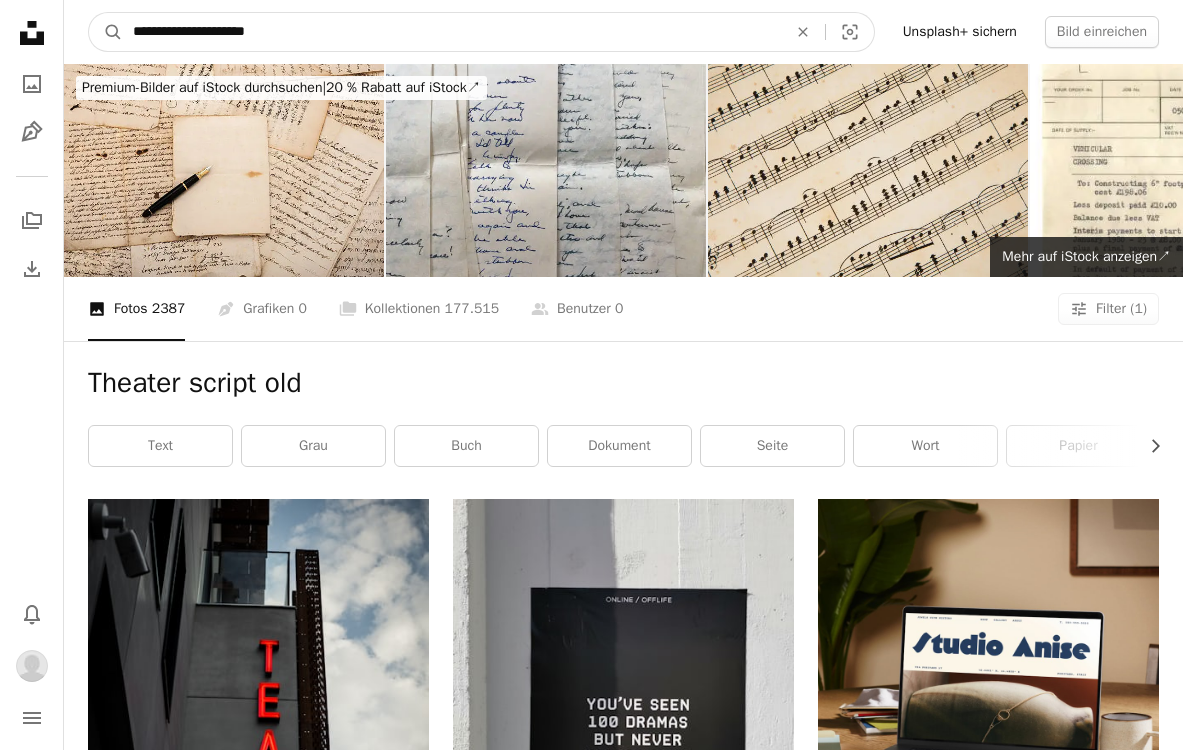 click on "A magnifying glass" at bounding box center (106, 32) 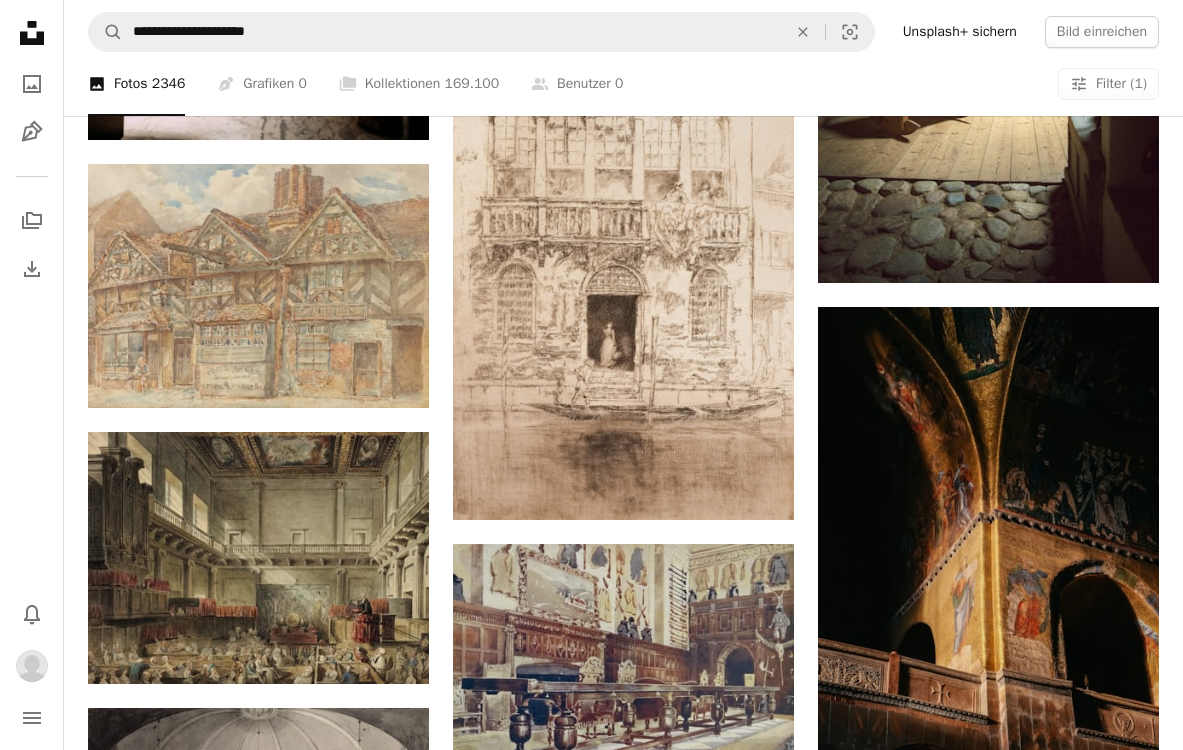 scroll, scrollTop: 2287, scrollLeft: 0, axis: vertical 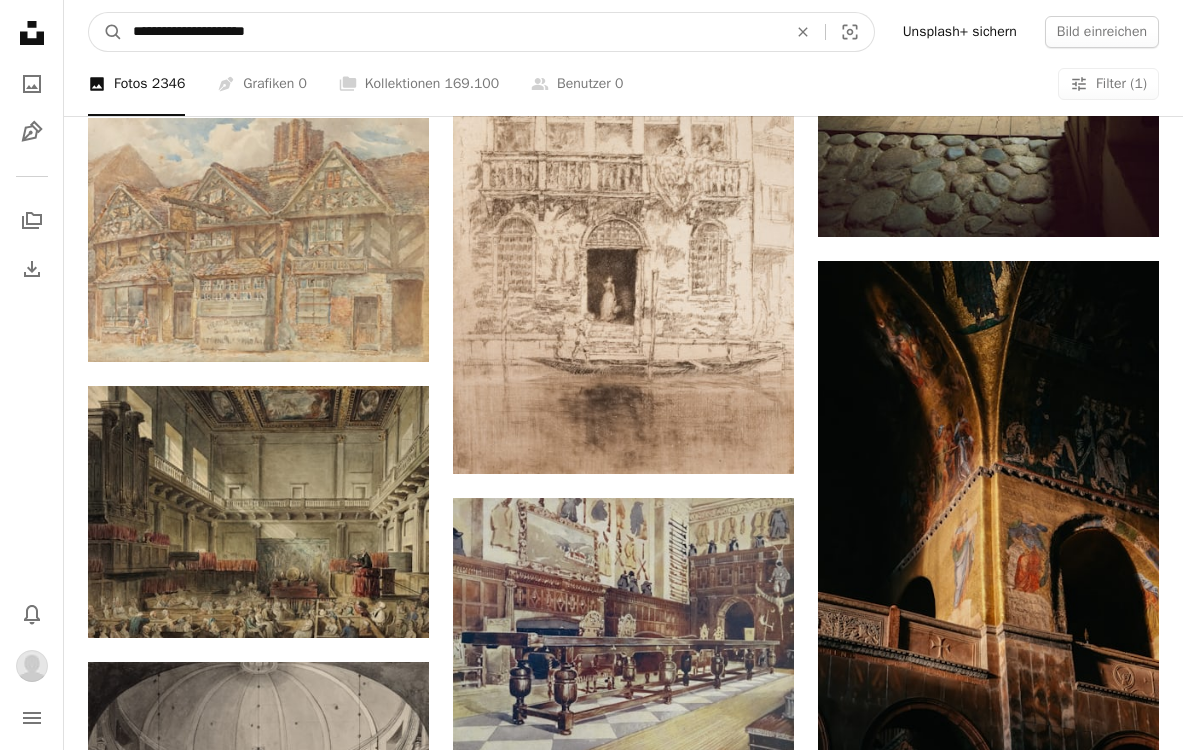 drag, startPoint x: 338, startPoint y: 31, endPoint x: 52, endPoint y: 0, distance: 287.67517 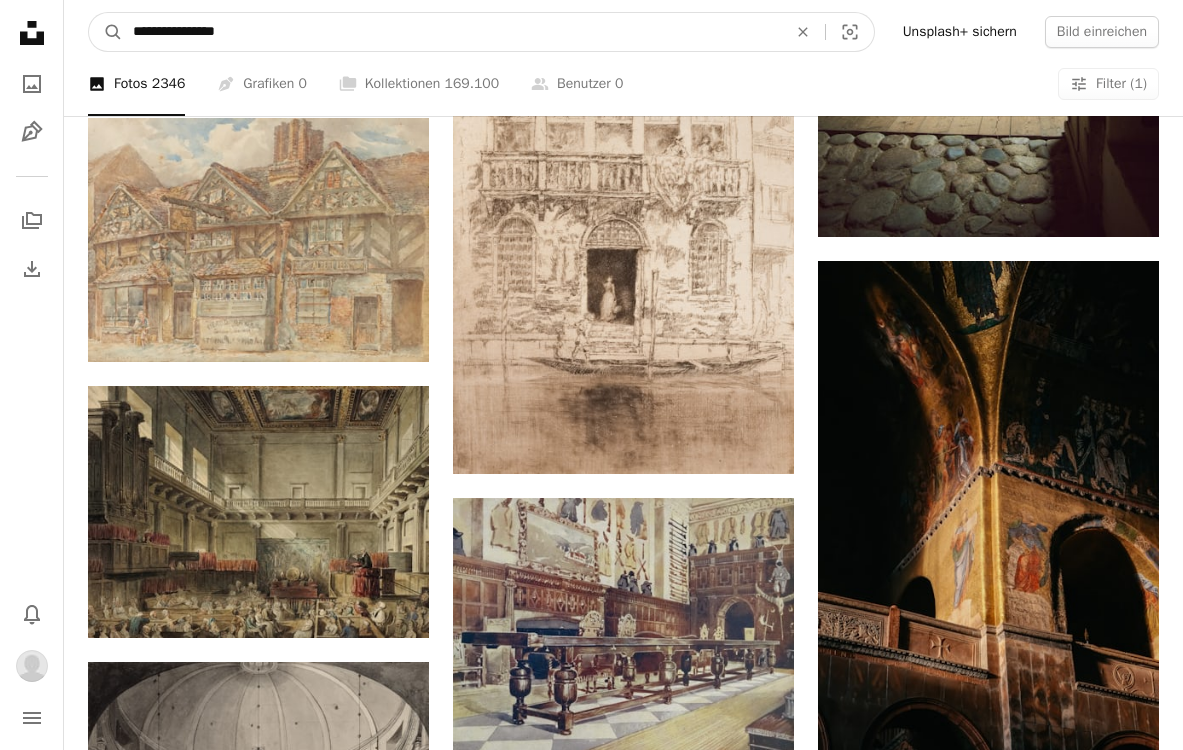 click on "A magnifying glass" at bounding box center [106, 32] 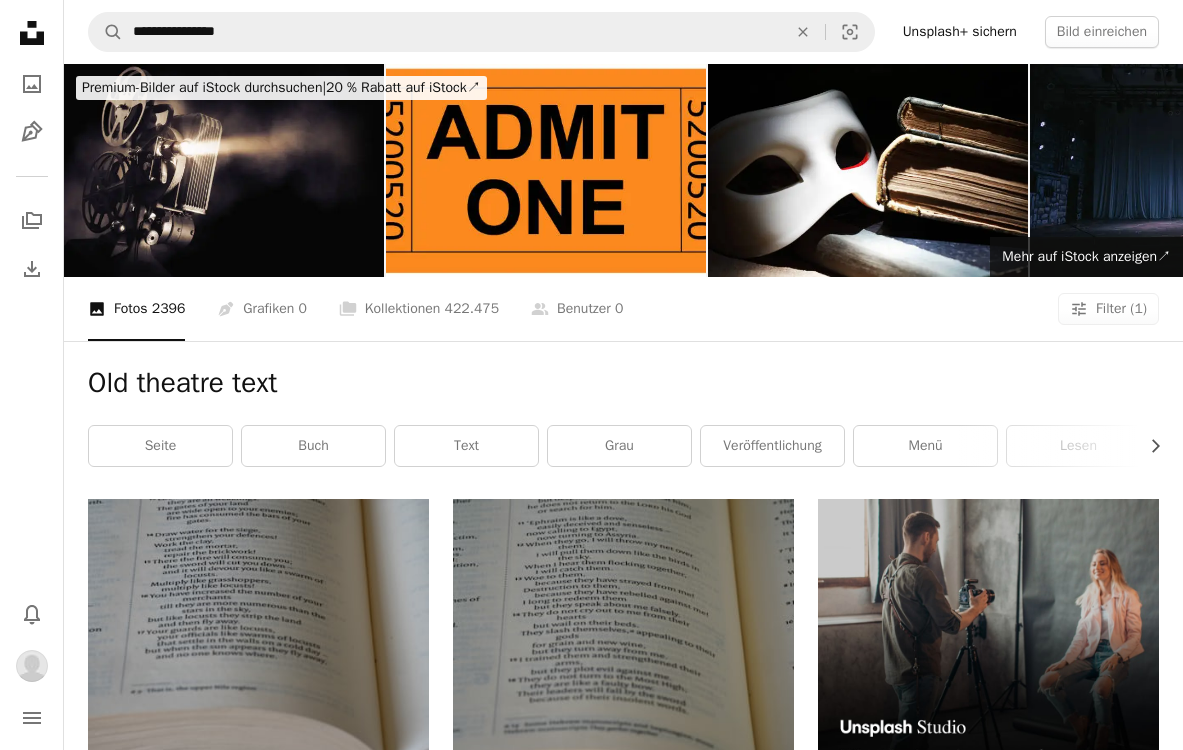 scroll, scrollTop: 0, scrollLeft: 0, axis: both 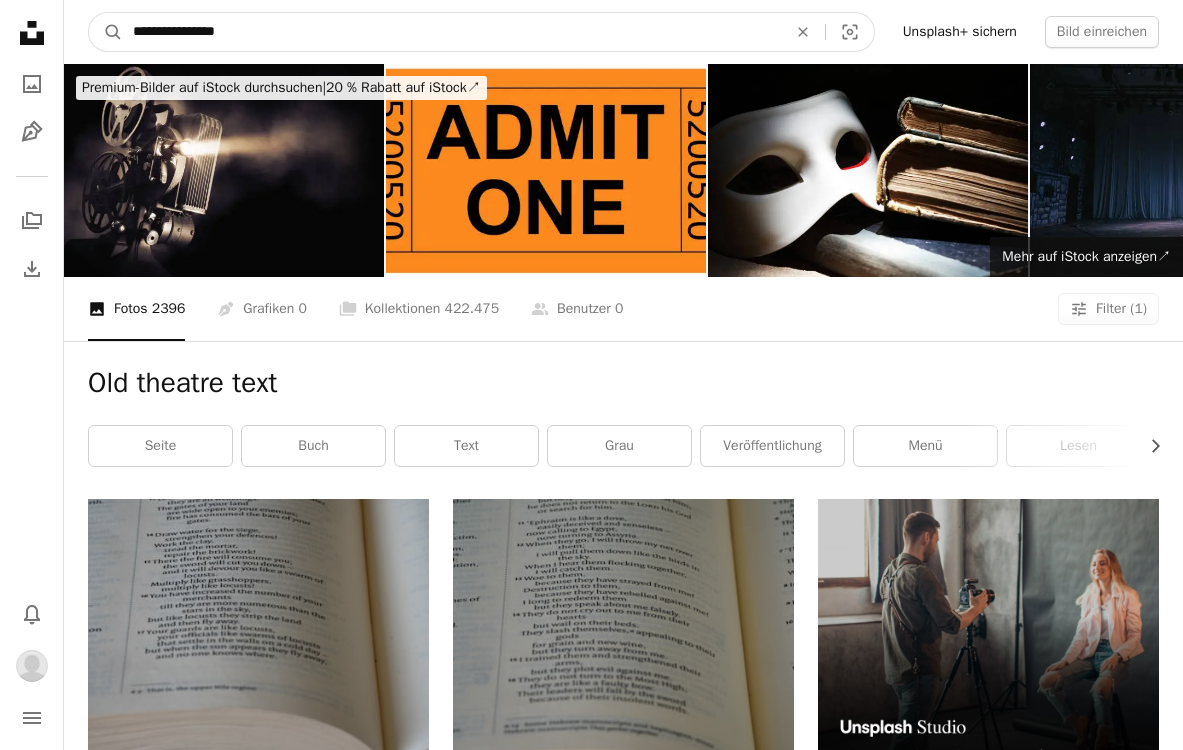 drag, startPoint x: 277, startPoint y: 28, endPoint x: 7, endPoint y: 20, distance: 270.1185 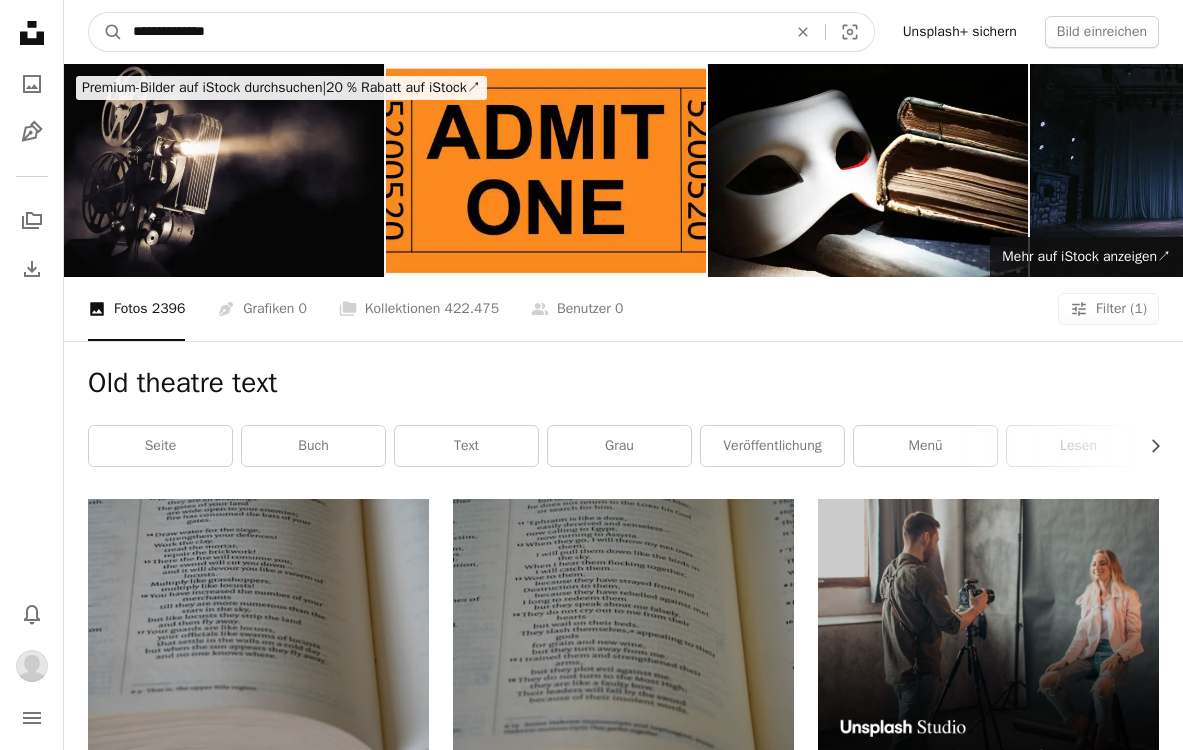 click on "A magnifying glass" at bounding box center [106, 32] 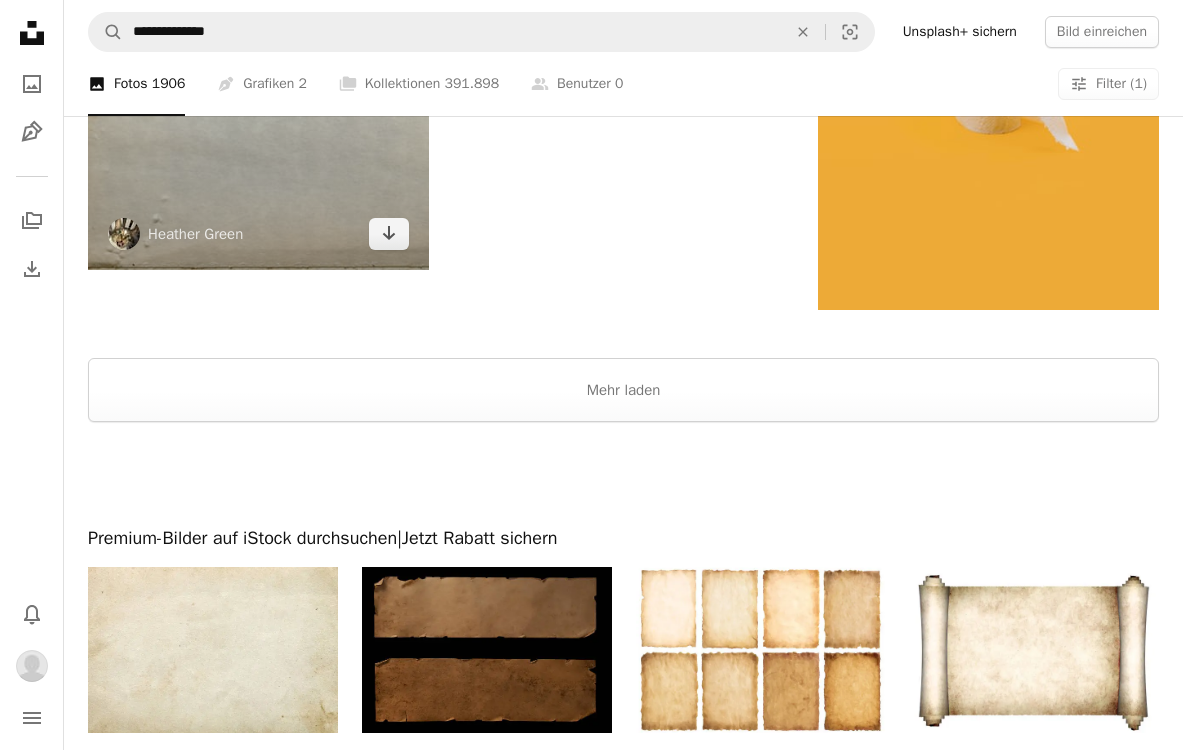 scroll, scrollTop: 2736, scrollLeft: 0, axis: vertical 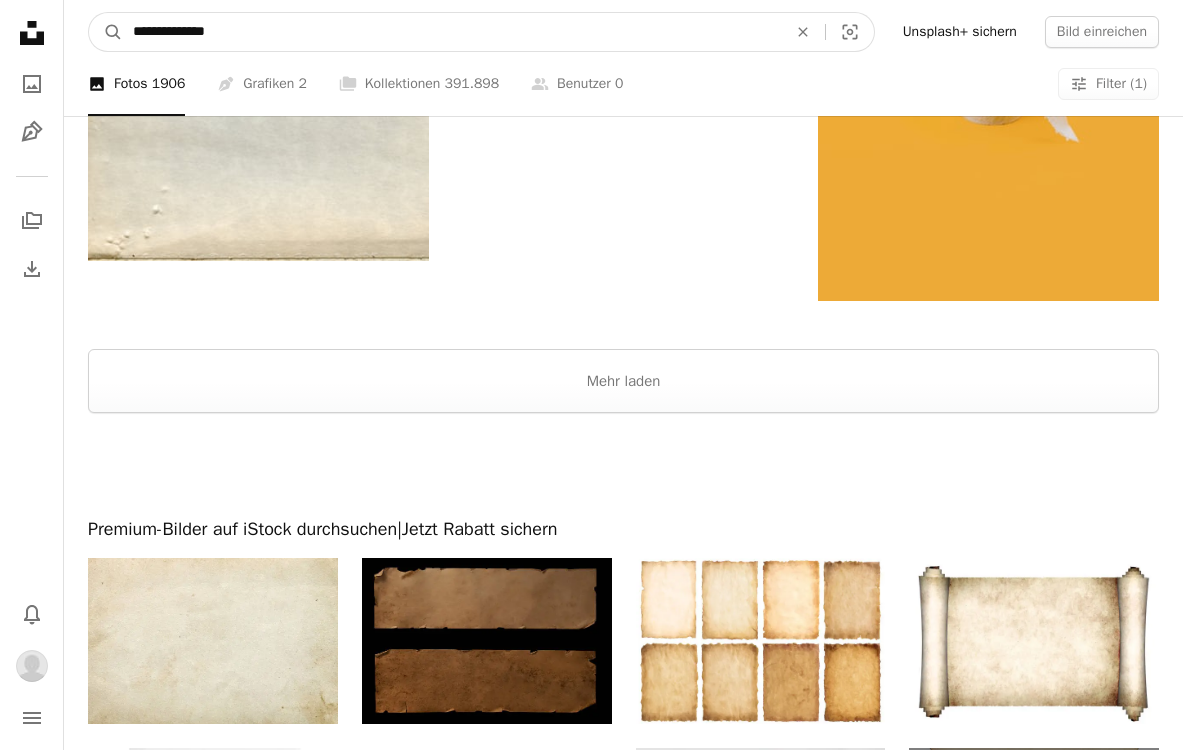 click on "**********" at bounding box center (452, 32) 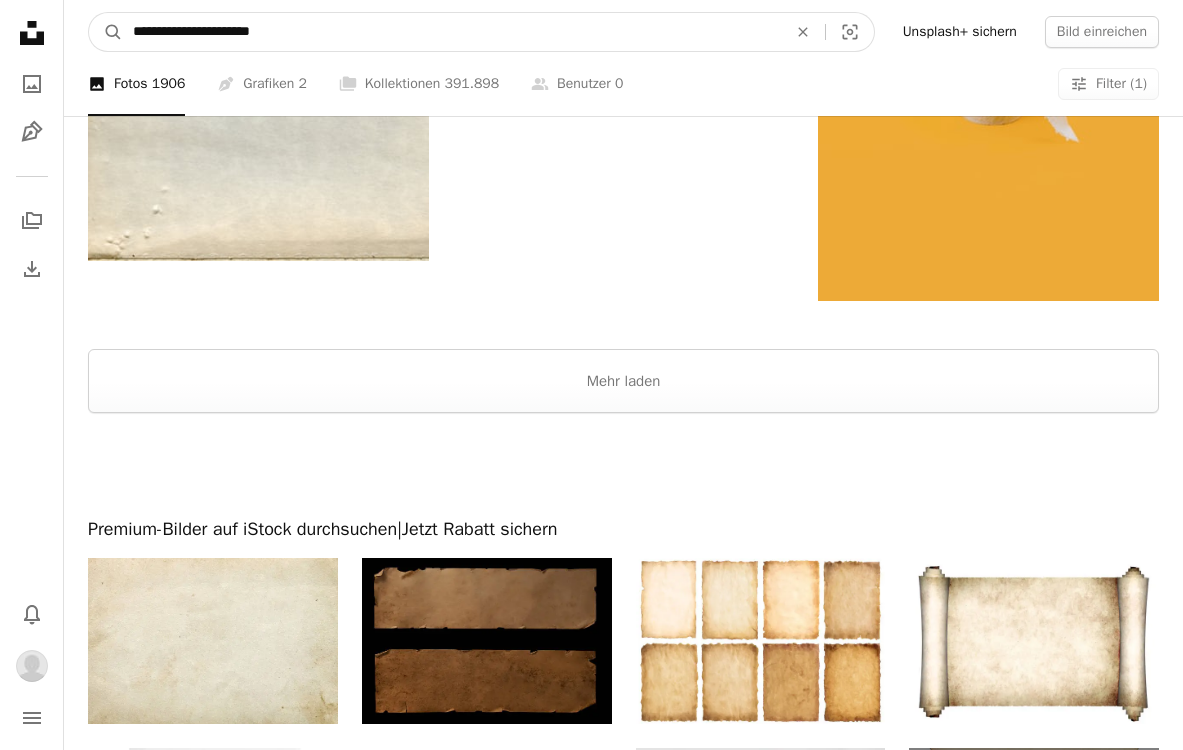 type on "**********" 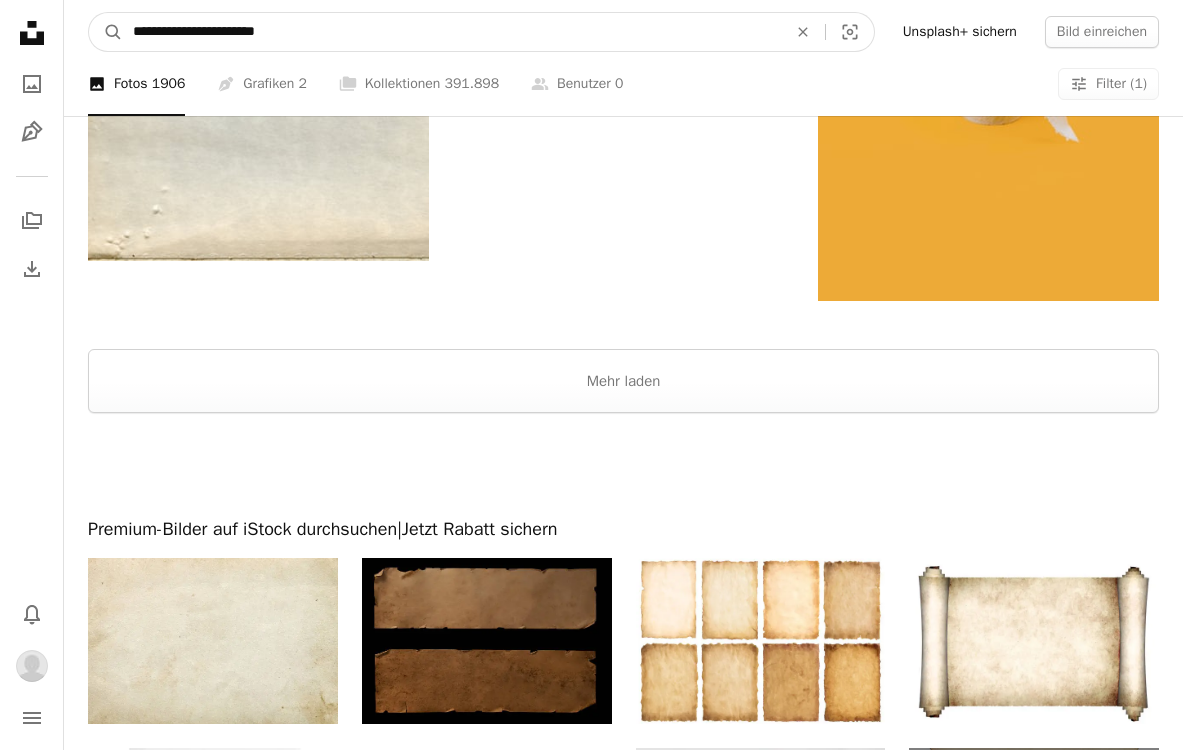 click on "A magnifying glass" at bounding box center [106, 32] 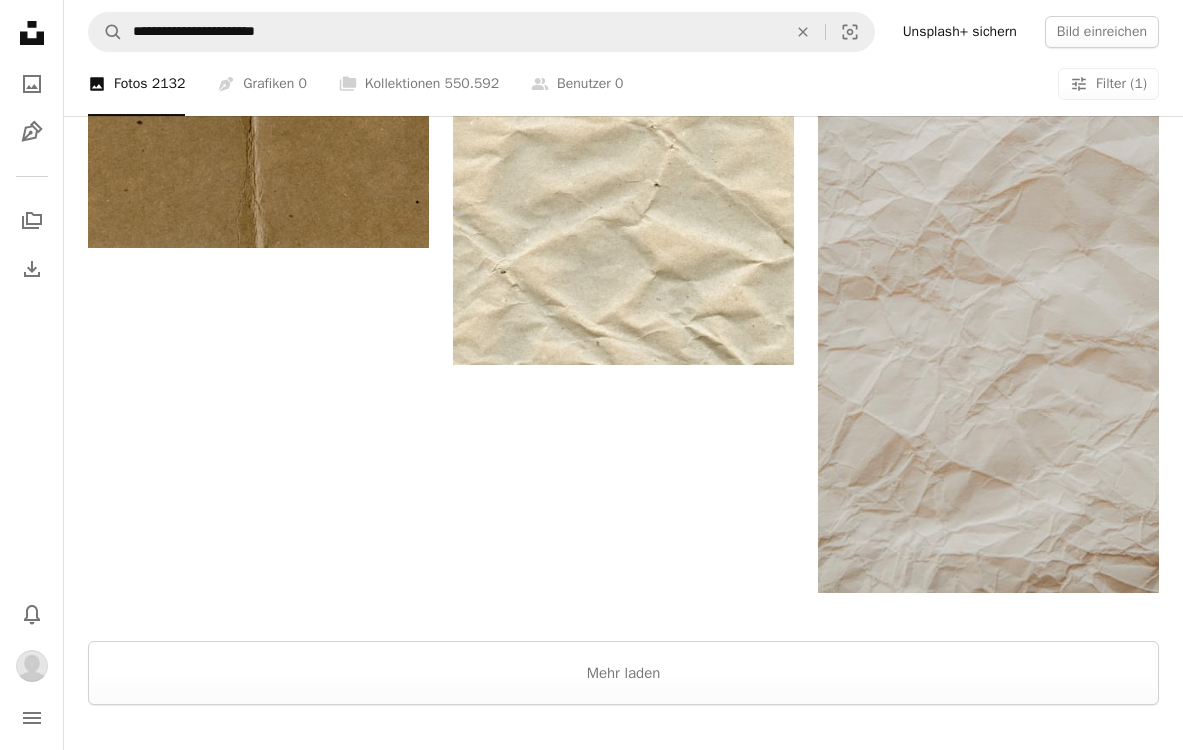 scroll, scrollTop: 3167, scrollLeft: 0, axis: vertical 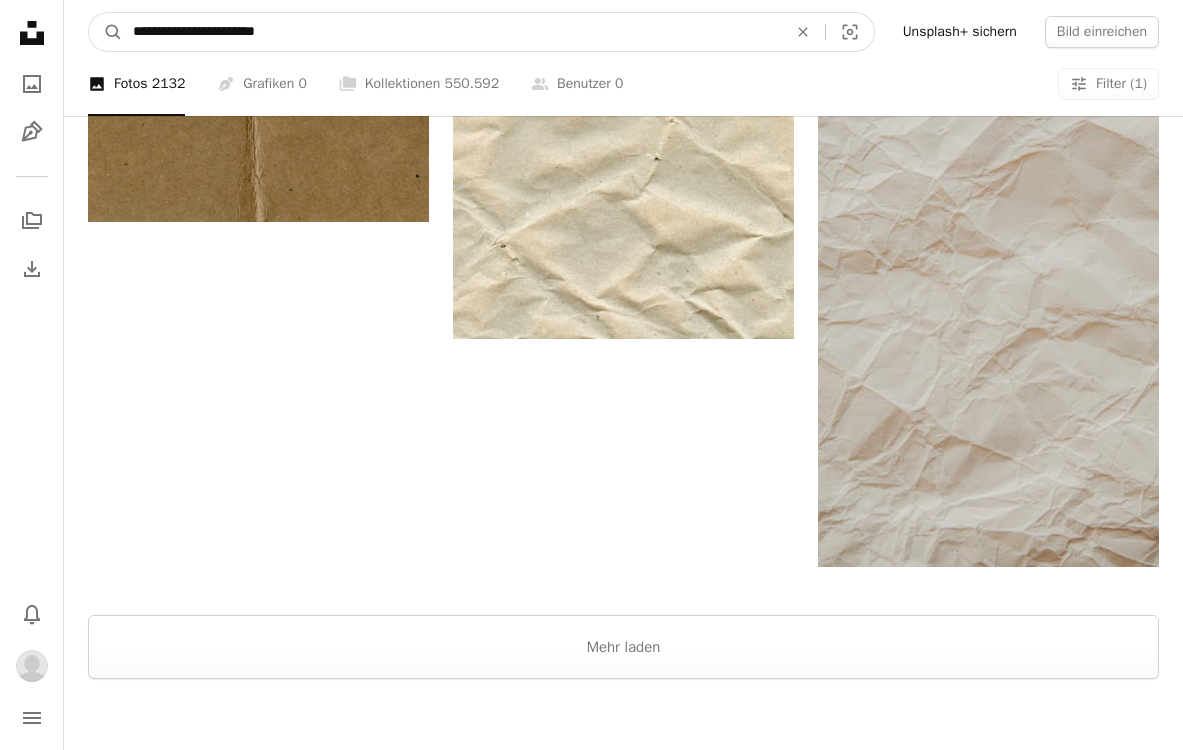 drag, startPoint x: 312, startPoint y: 35, endPoint x: -33, endPoint y: -37, distance: 352.43298 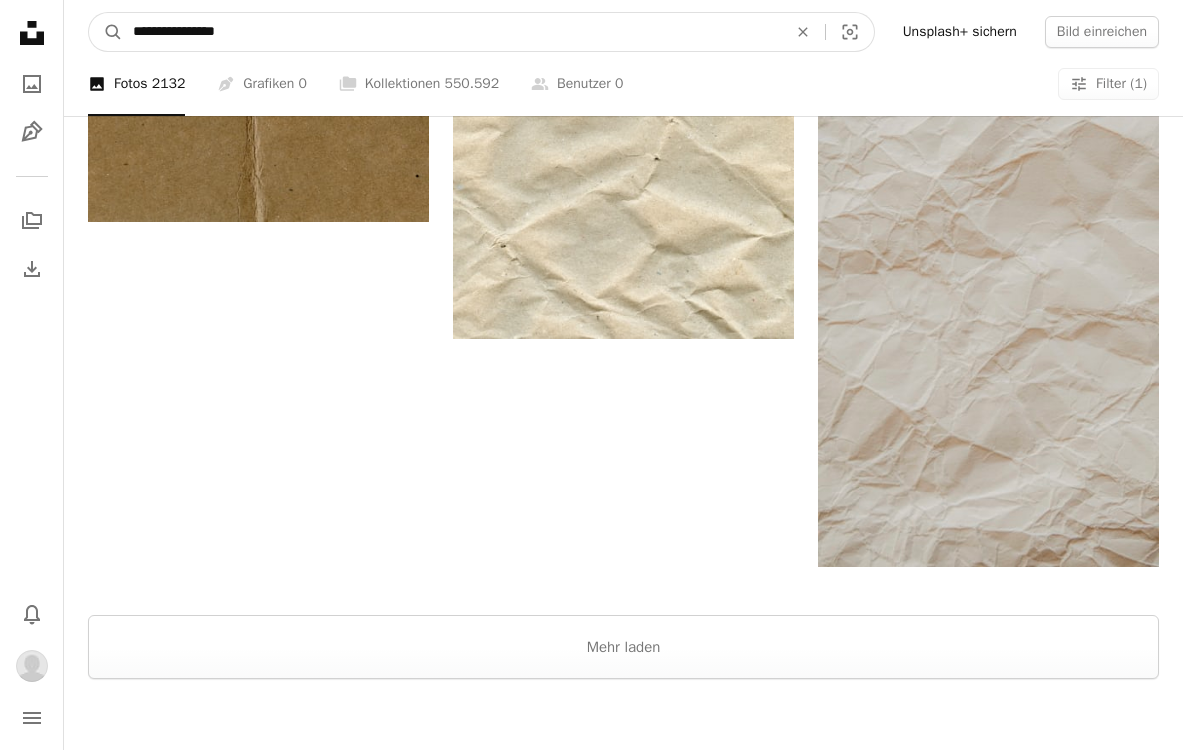 click on "A magnifying glass" at bounding box center (106, 32) 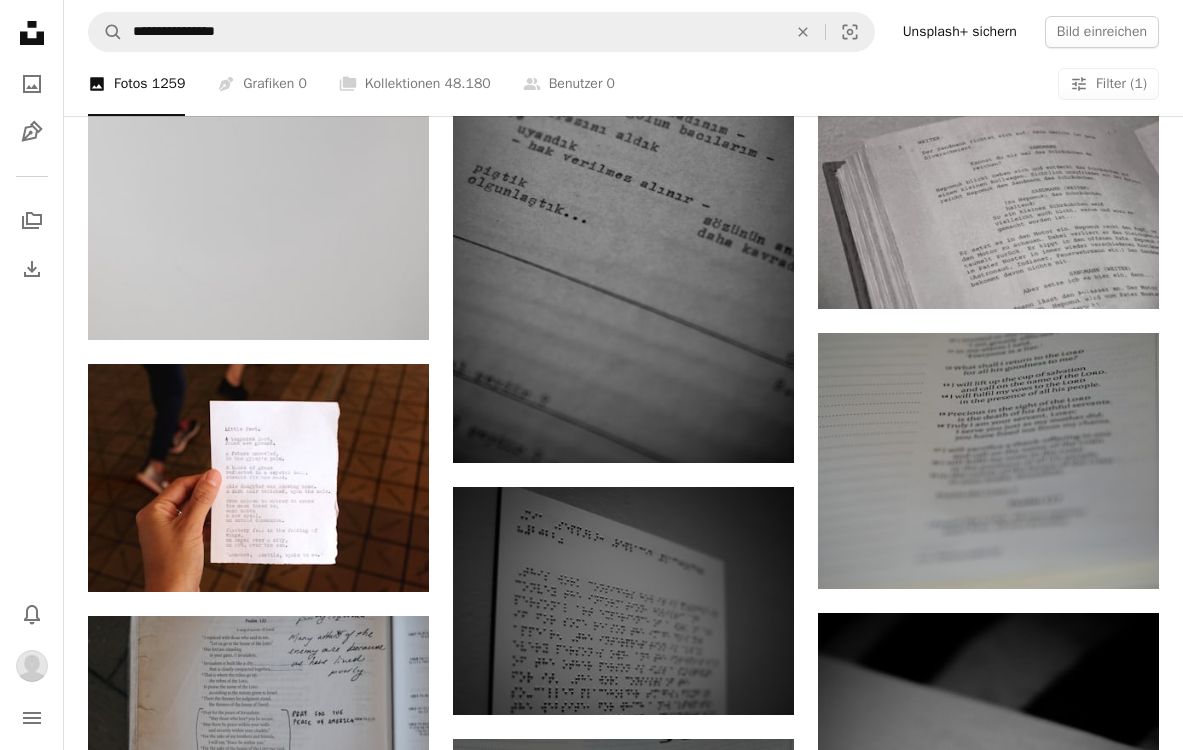 scroll, scrollTop: 512, scrollLeft: 0, axis: vertical 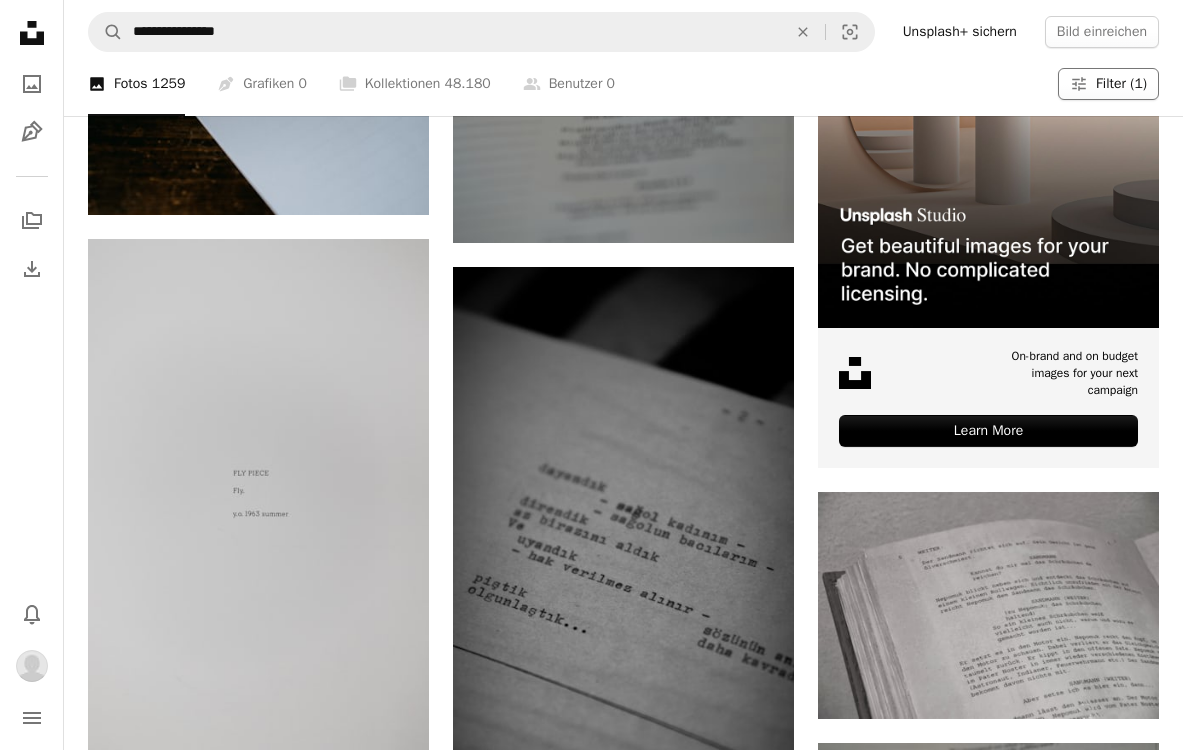 click on "Filter (1)" at bounding box center (1121, 84) 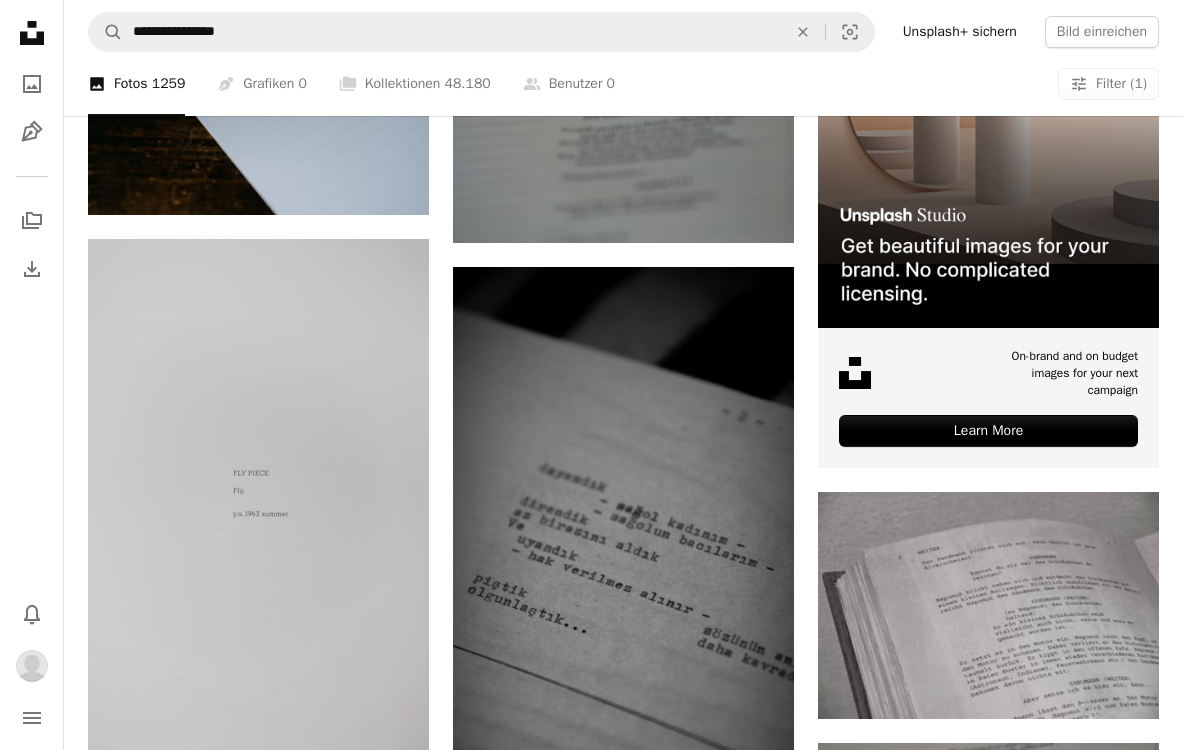 click on "Porträt" at bounding box center [591, 3945] 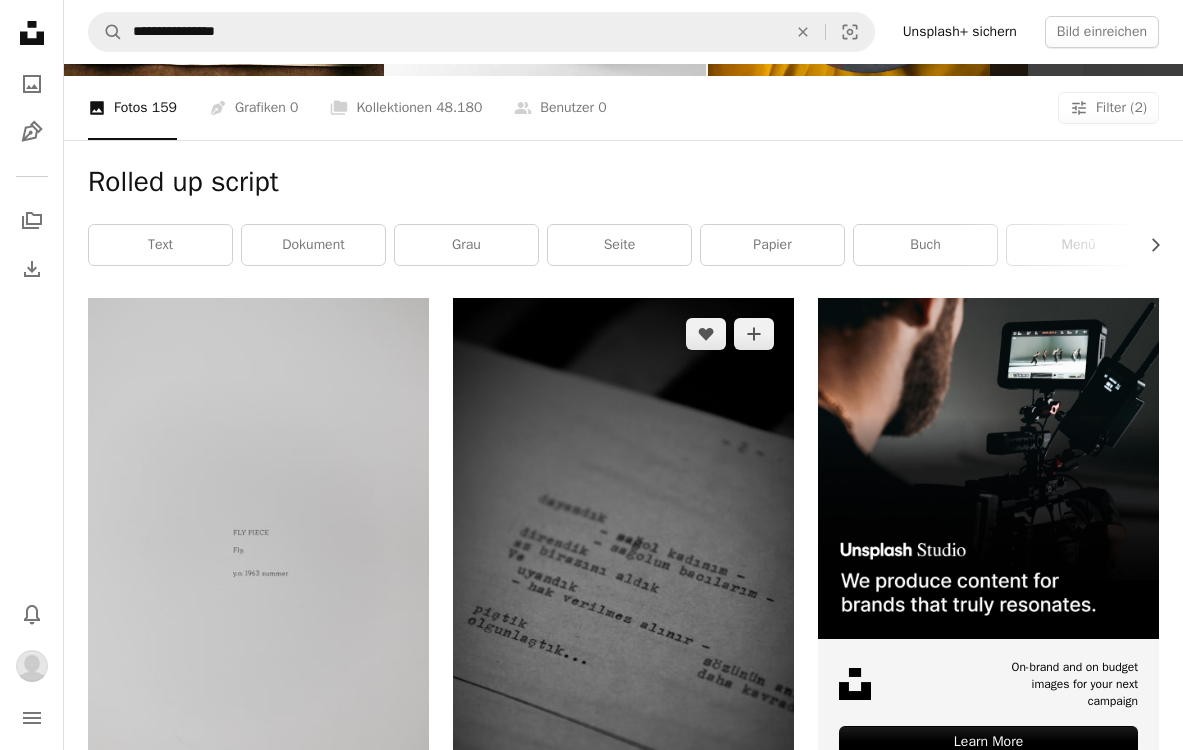 scroll, scrollTop: 217, scrollLeft: 0, axis: vertical 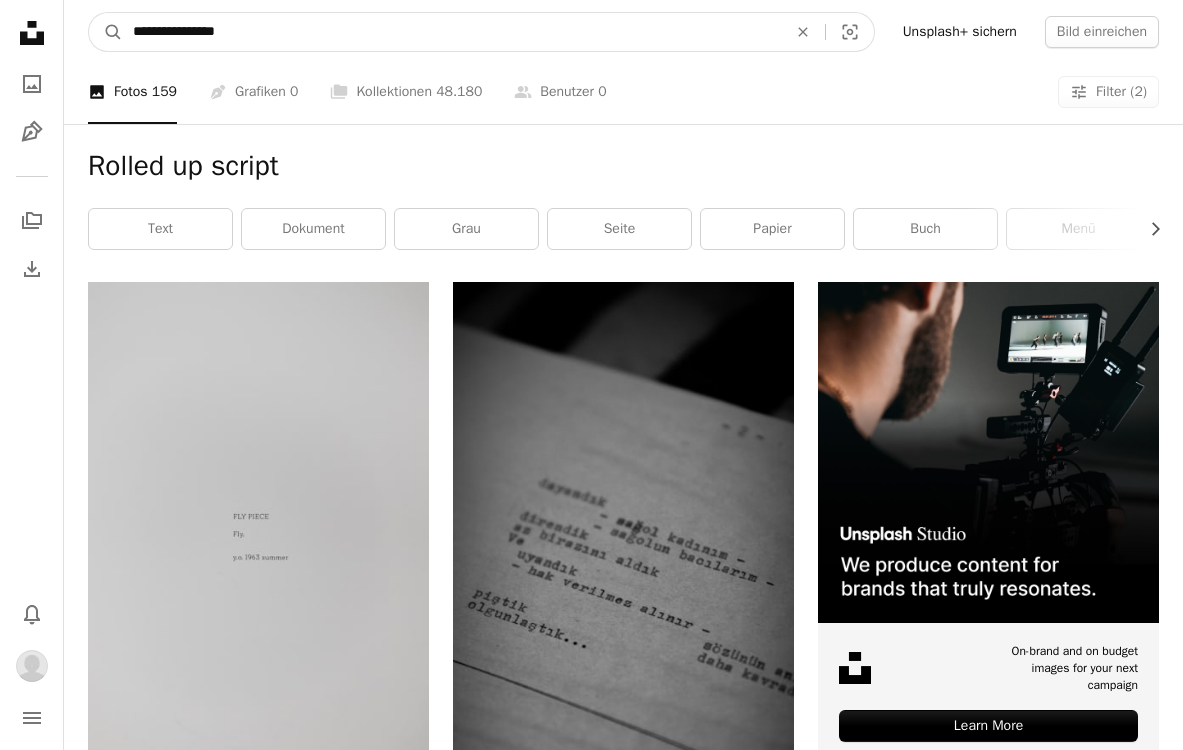 drag, startPoint x: 258, startPoint y: 42, endPoint x: 76, endPoint y: -5, distance: 187.97075 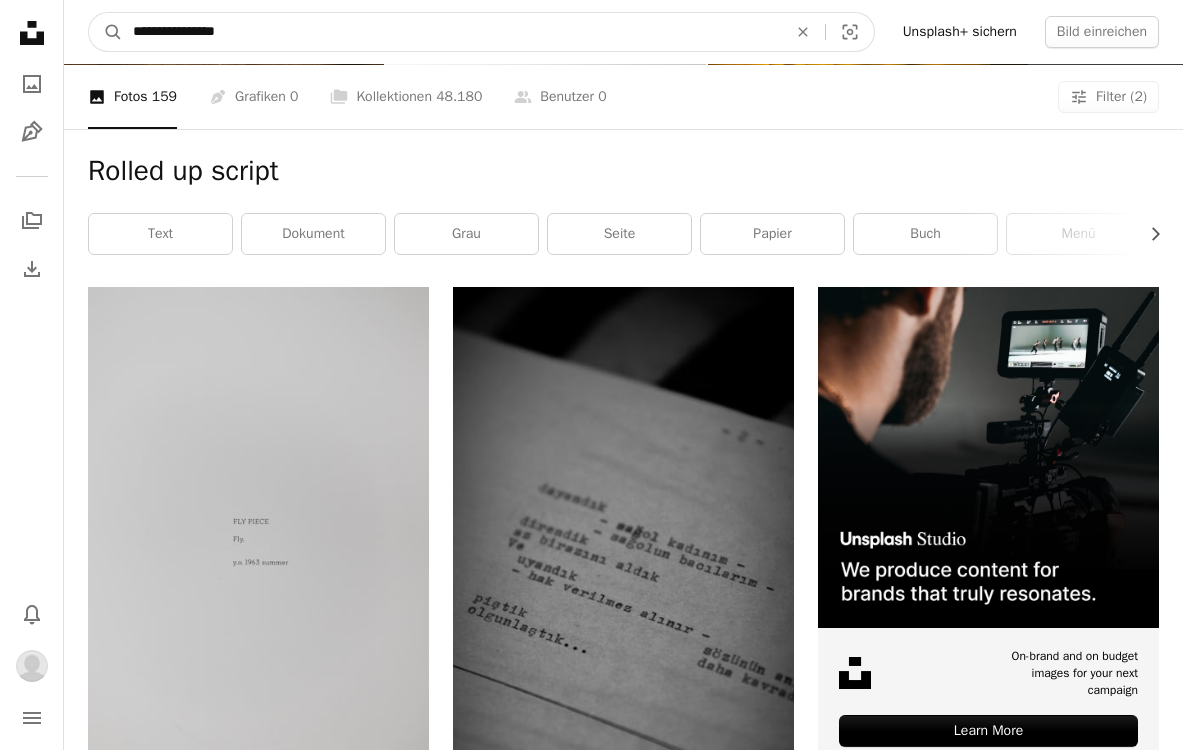paste on "**" 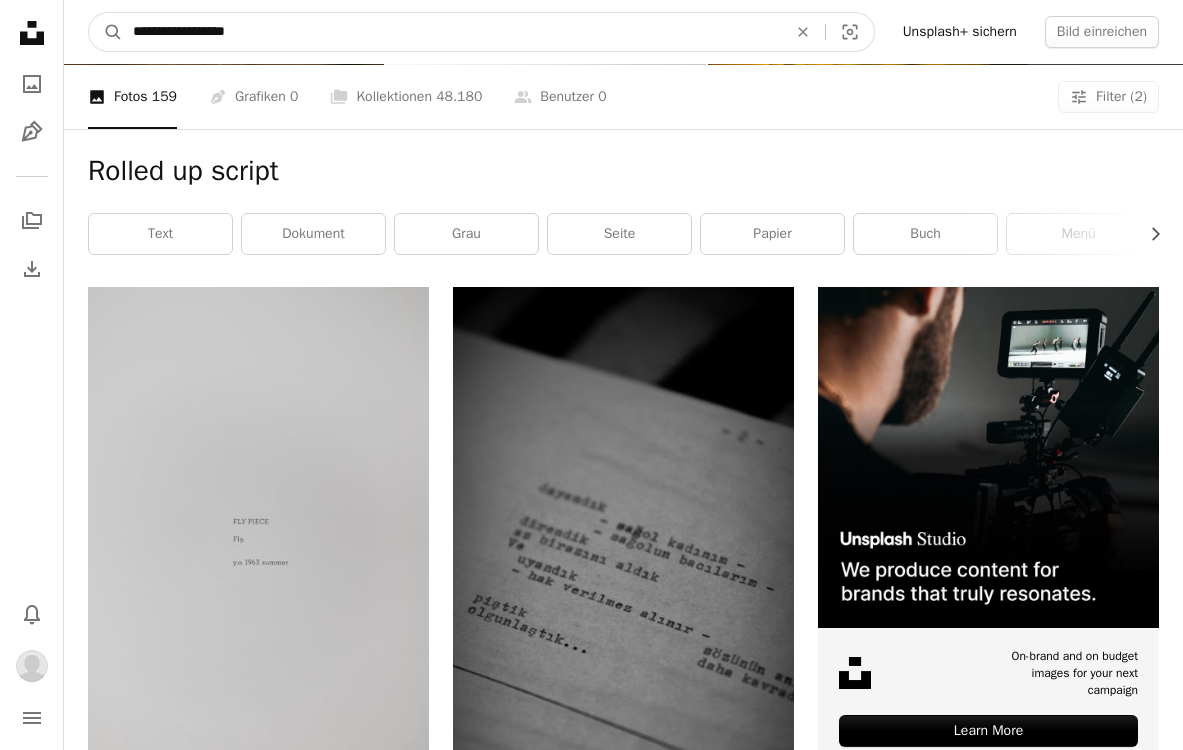 click on "A magnifying glass" at bounding box center (106, 32) 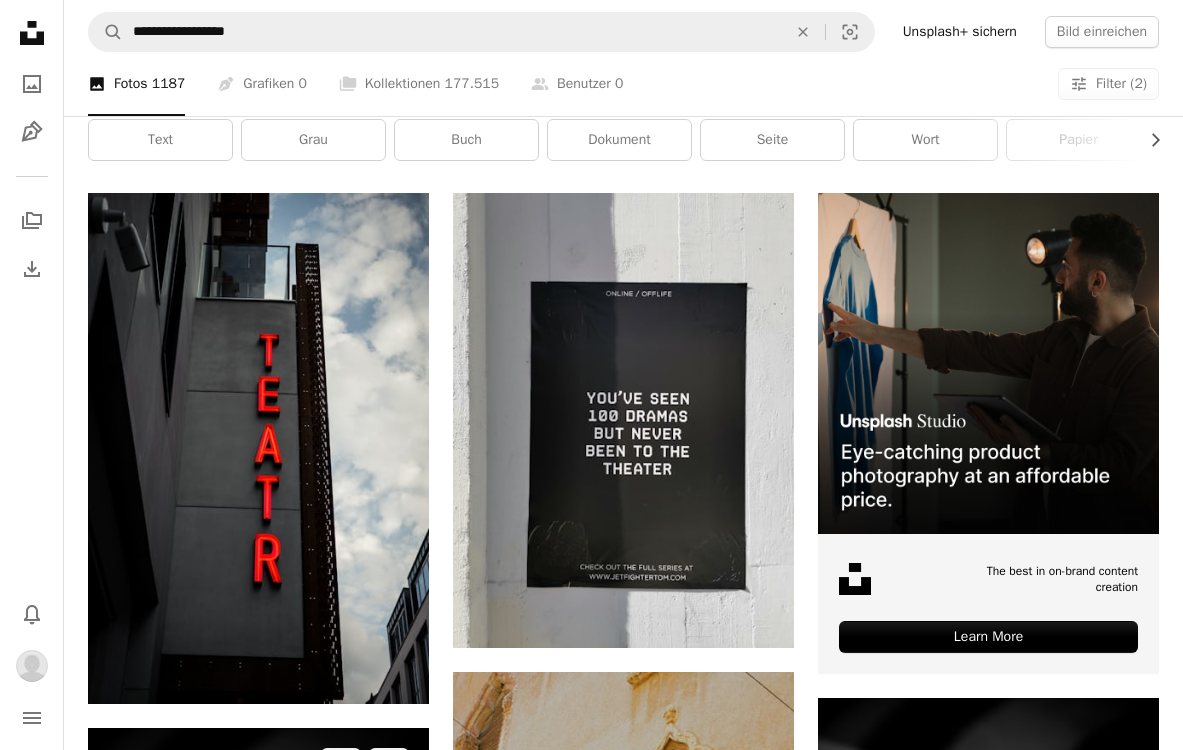 scroll, scrollTop: 322, scrollLeft: 0, axis: vertical 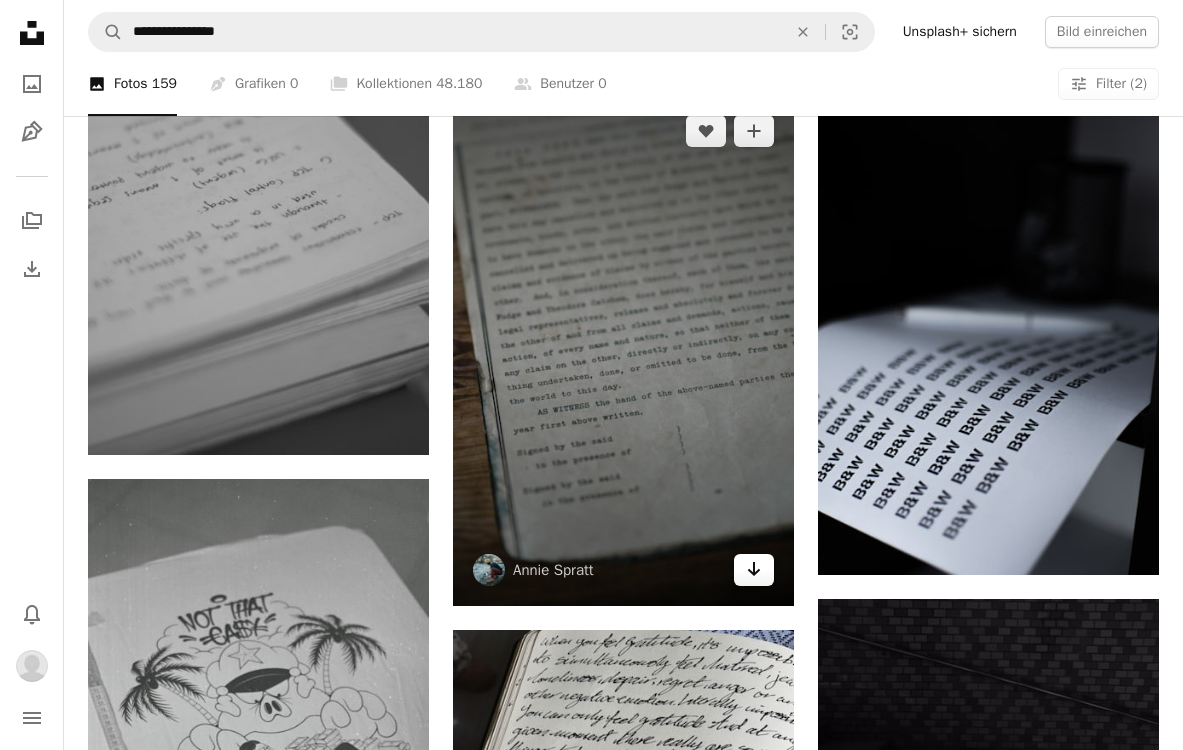 click on "Arrow pointing down" 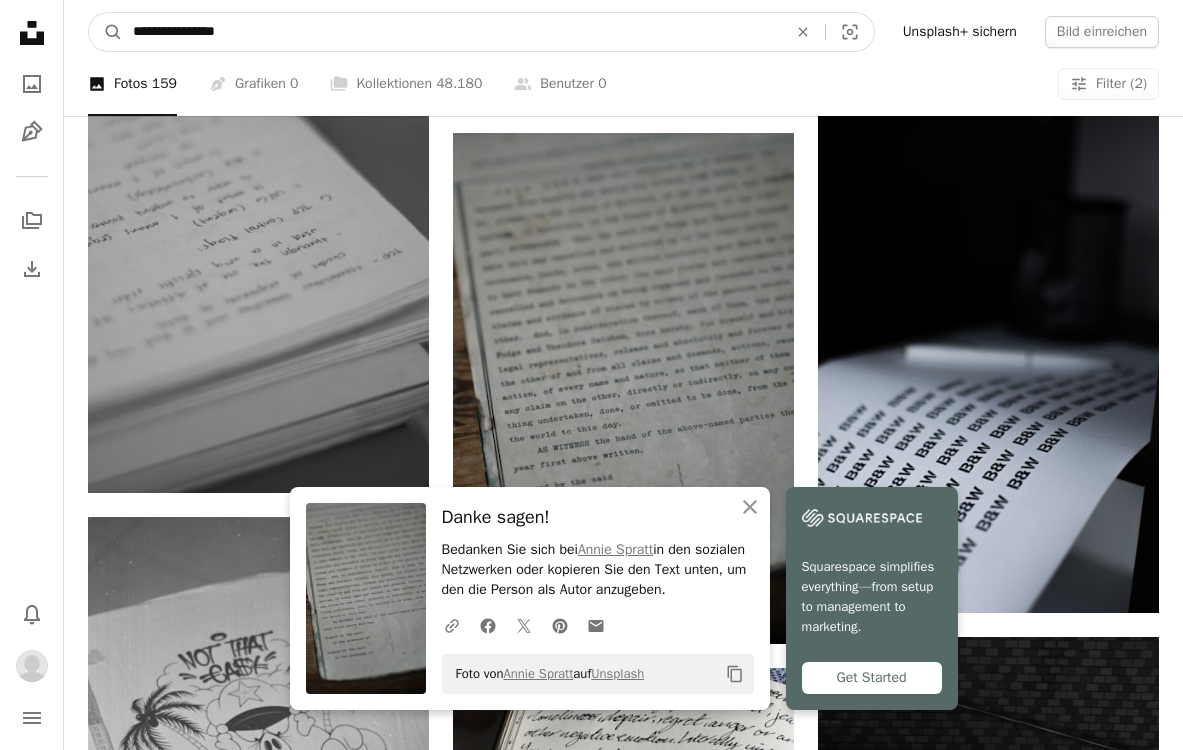 drag, startPoint x: 458, startPoint y: 42, endPoint x: -131, endPoint y: -42, distance: 594.95966 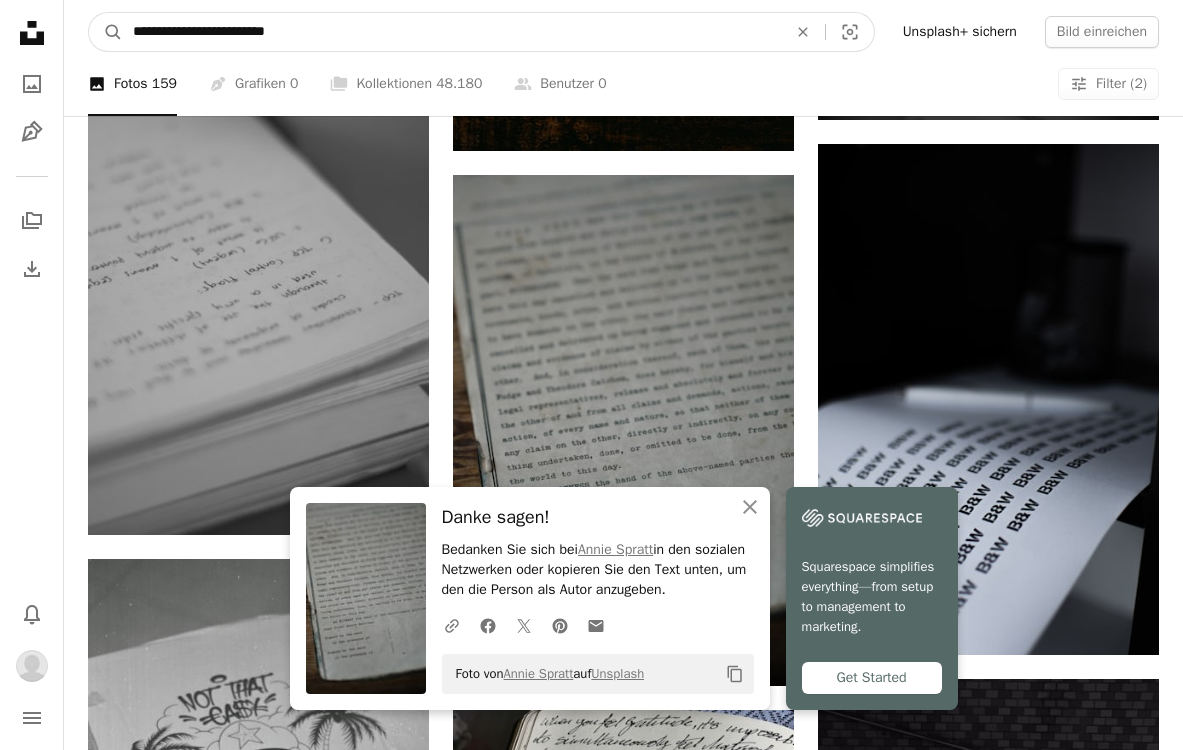 type on "**********" 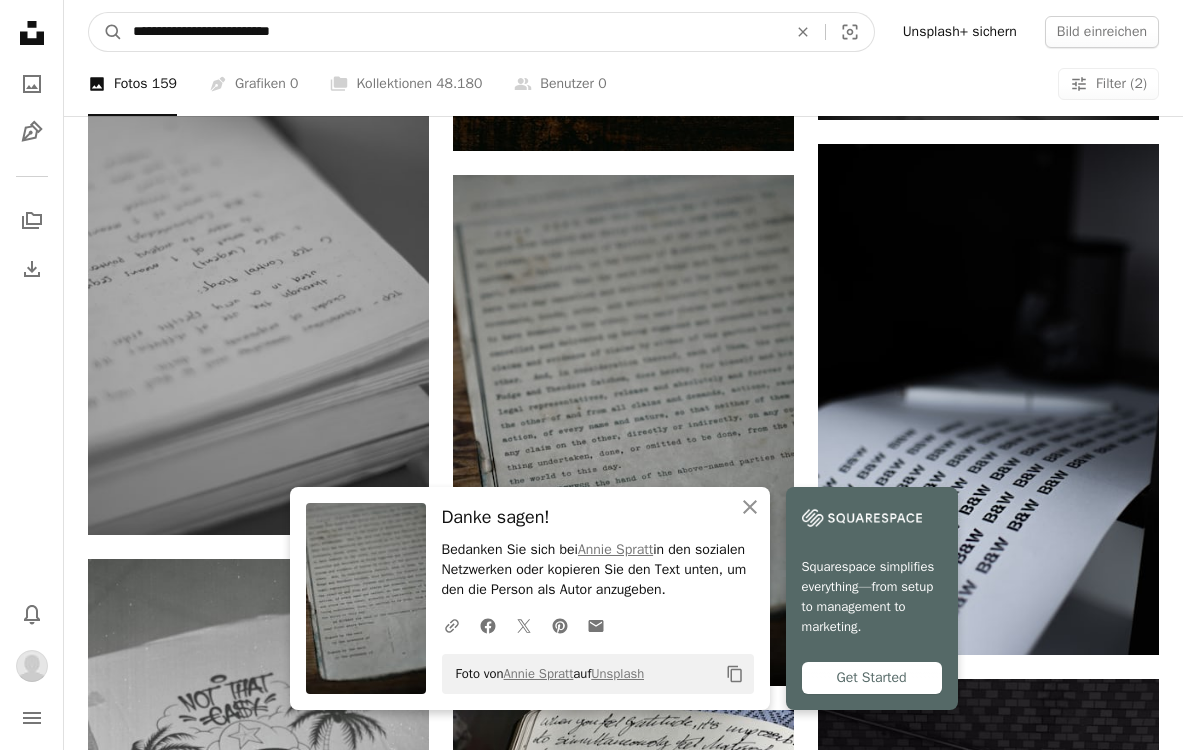 click on "A magnifying glass" at bounding box center (106, 32) 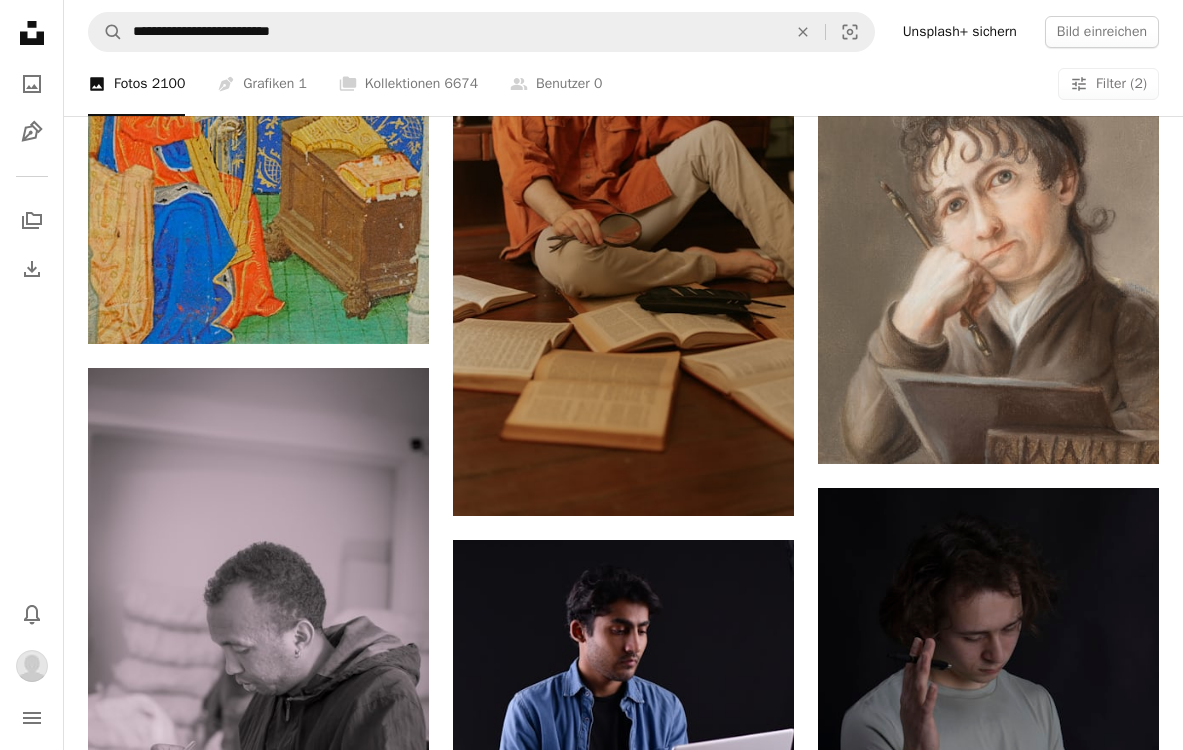 scroll, scrollTop: 1152, scrollLeft: 0, axis: vertical 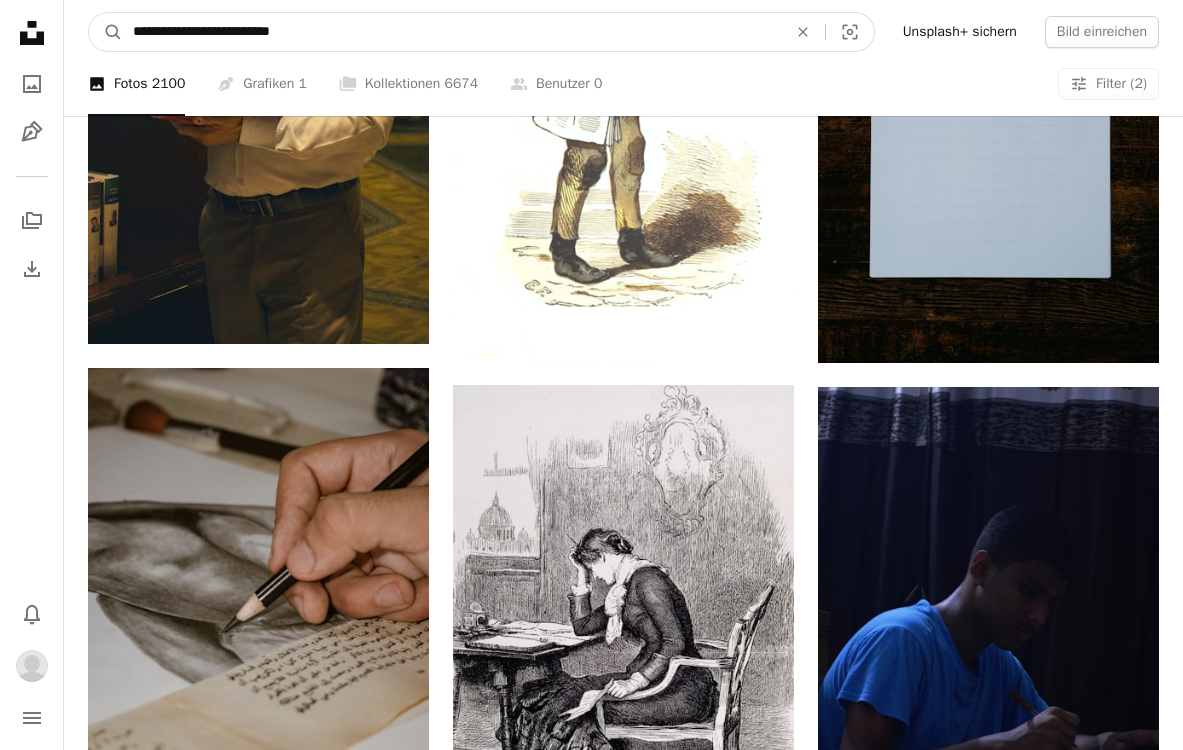 drag, startPoint x: 245, startPoint y: 31, endPoint x: 491, endPoint y: 29, distance: 246.00813 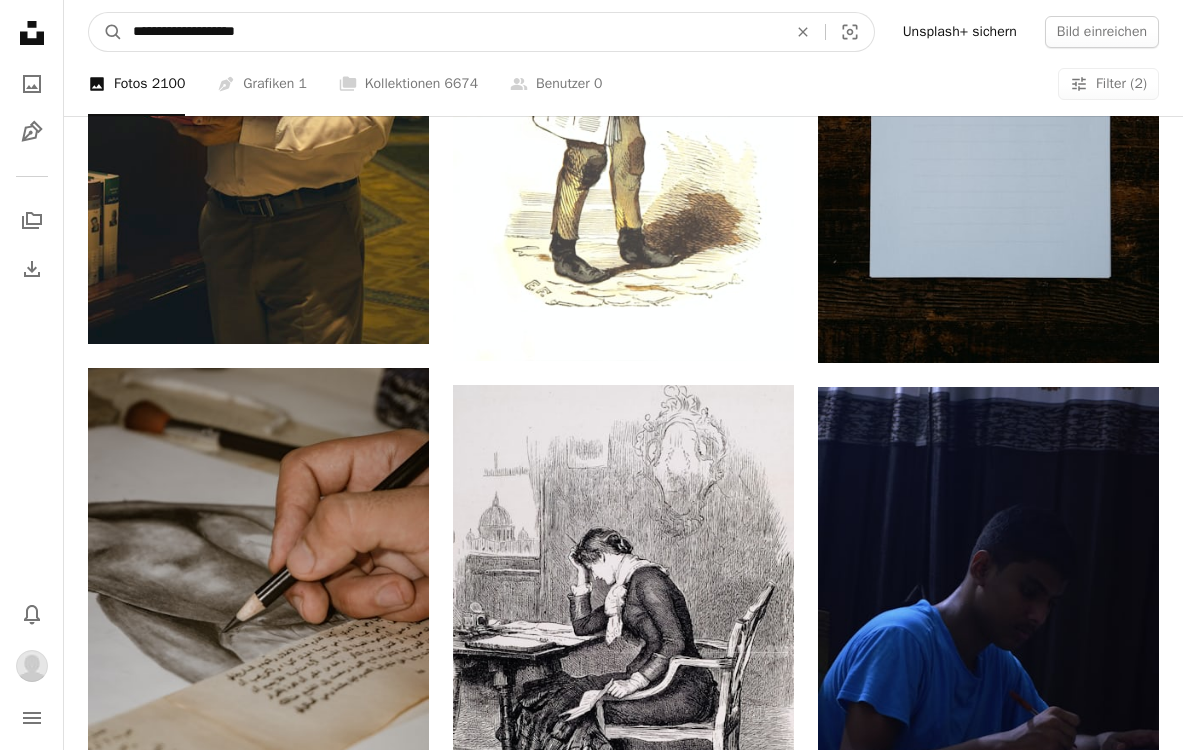 type on "**********" 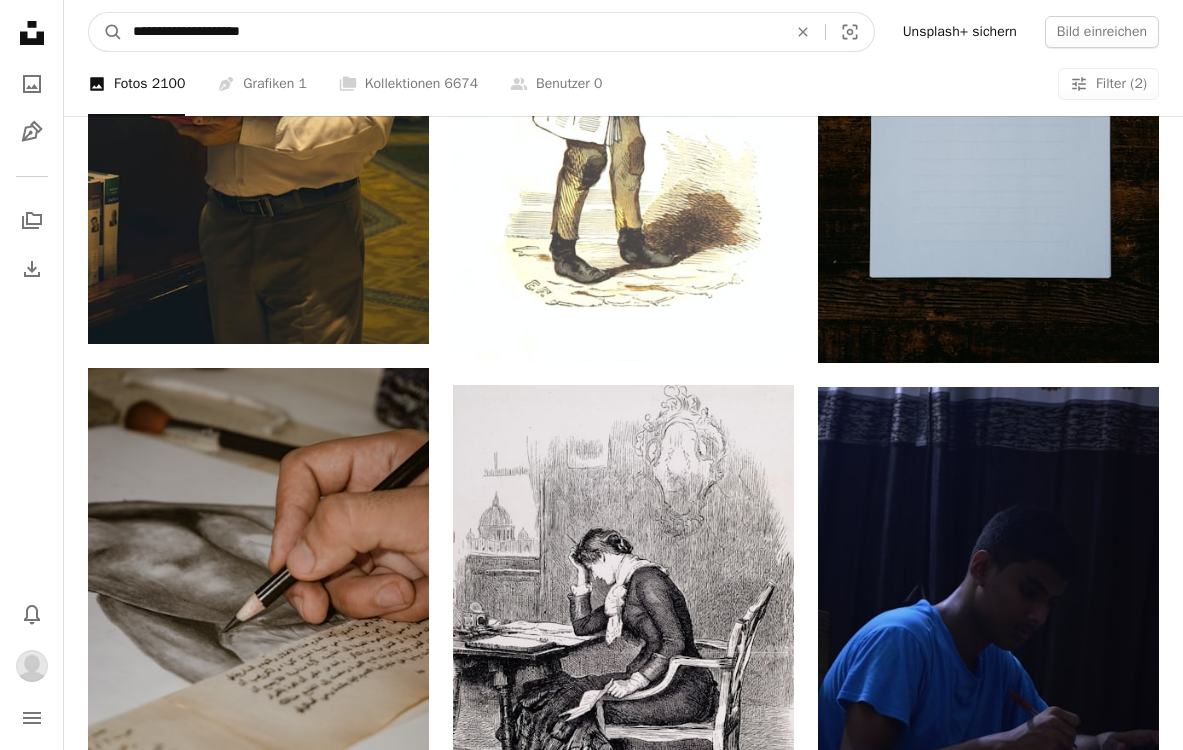 click on "A magnifying glass" at bounding box center [106, 32] 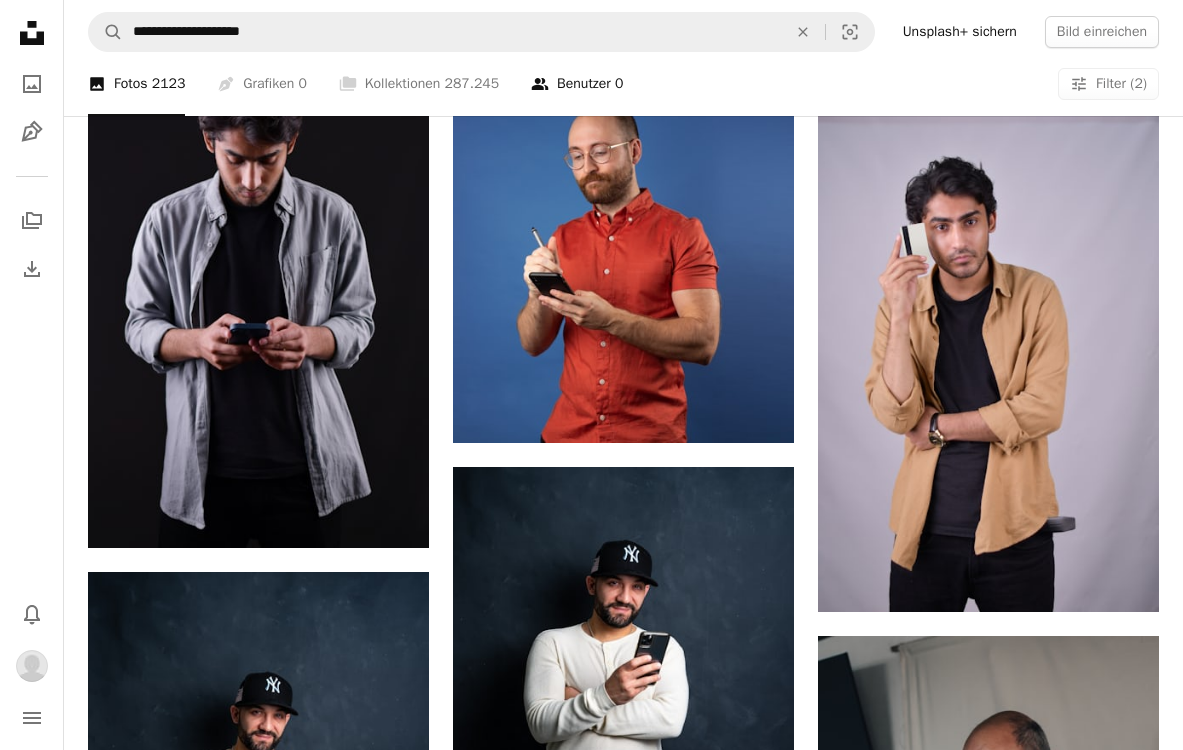 scroll, scrollTop: 1919, scrollLeft: 0, axis: vertical 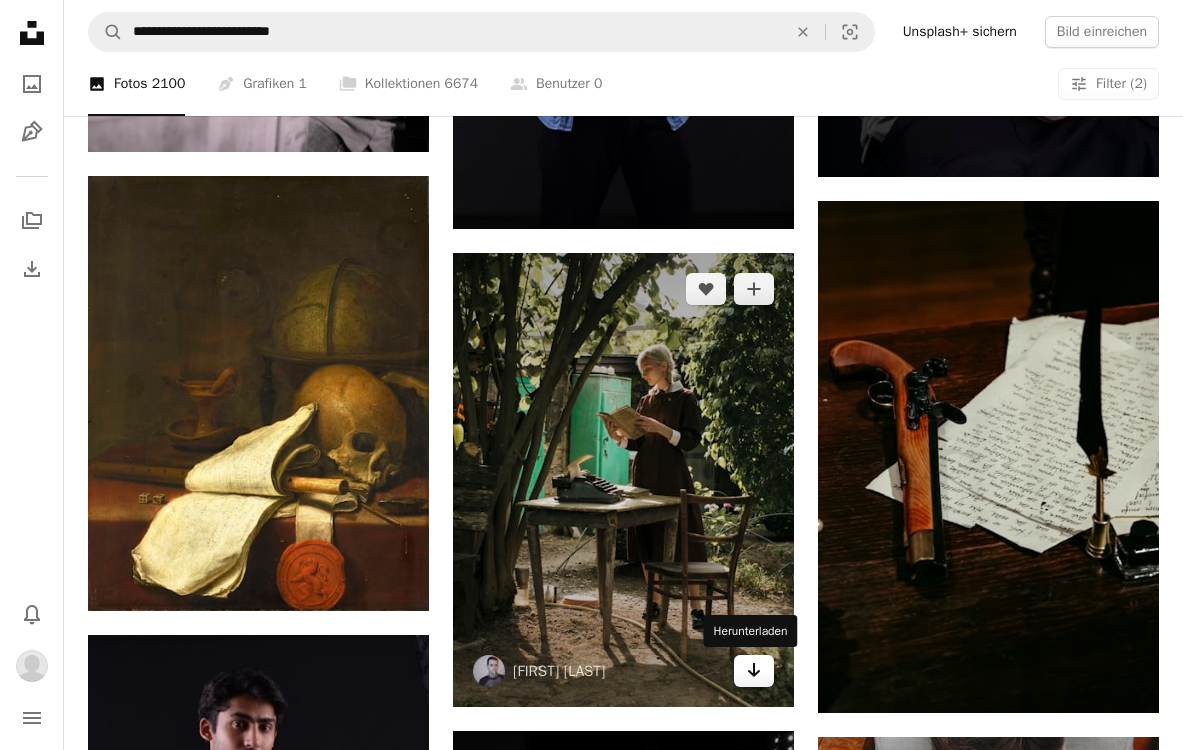 click on "Arrow pointing down" 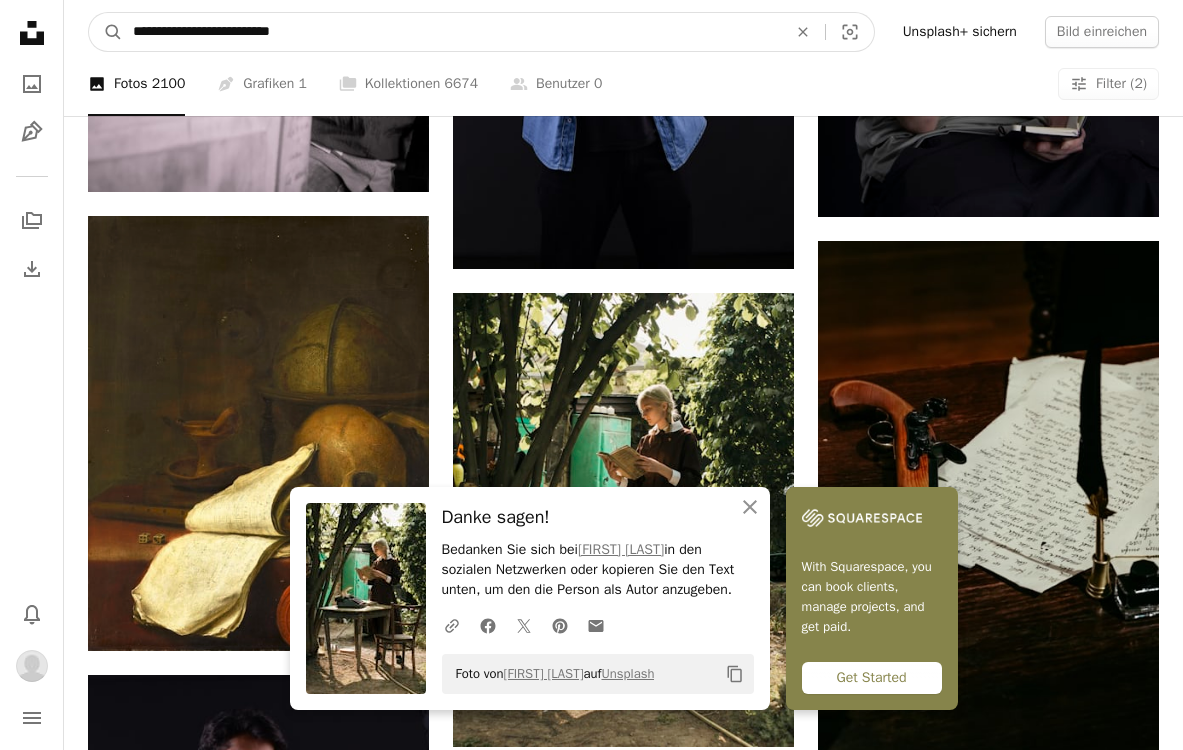 drag, startPoint x: 463, startPoint y: 23, endPoint x: -50, endPoint y: -26, distance: 515.33484 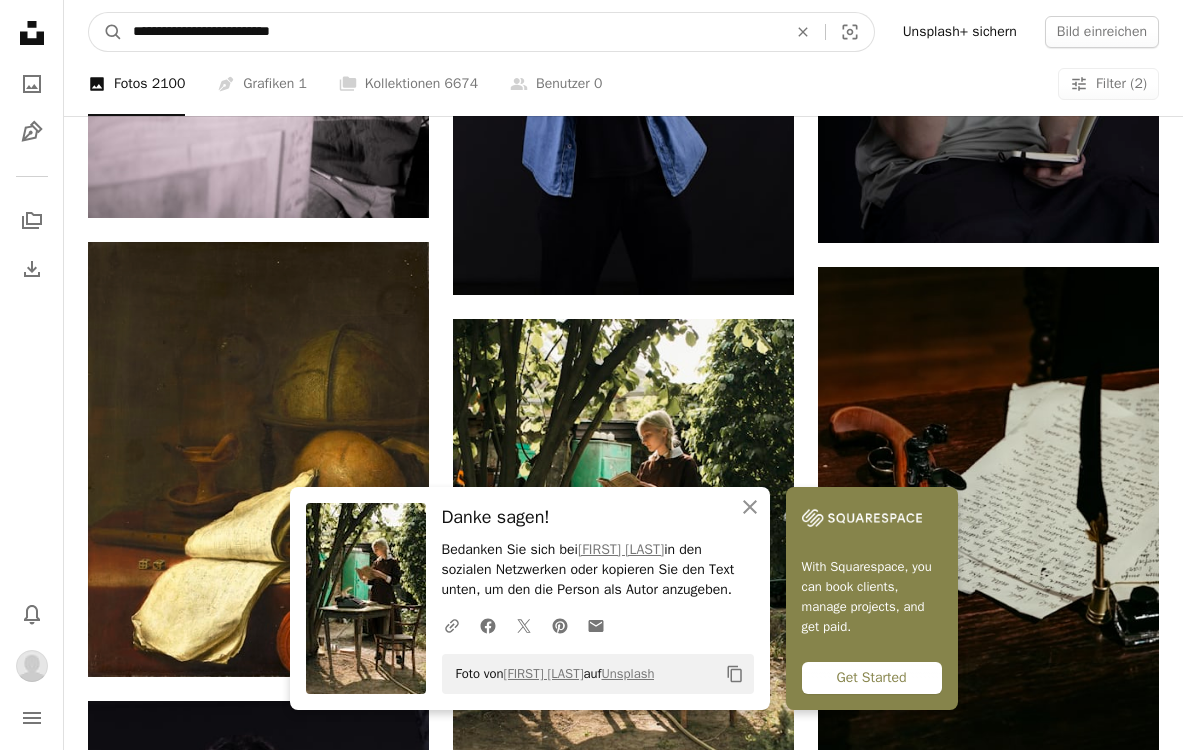 paste on "*" 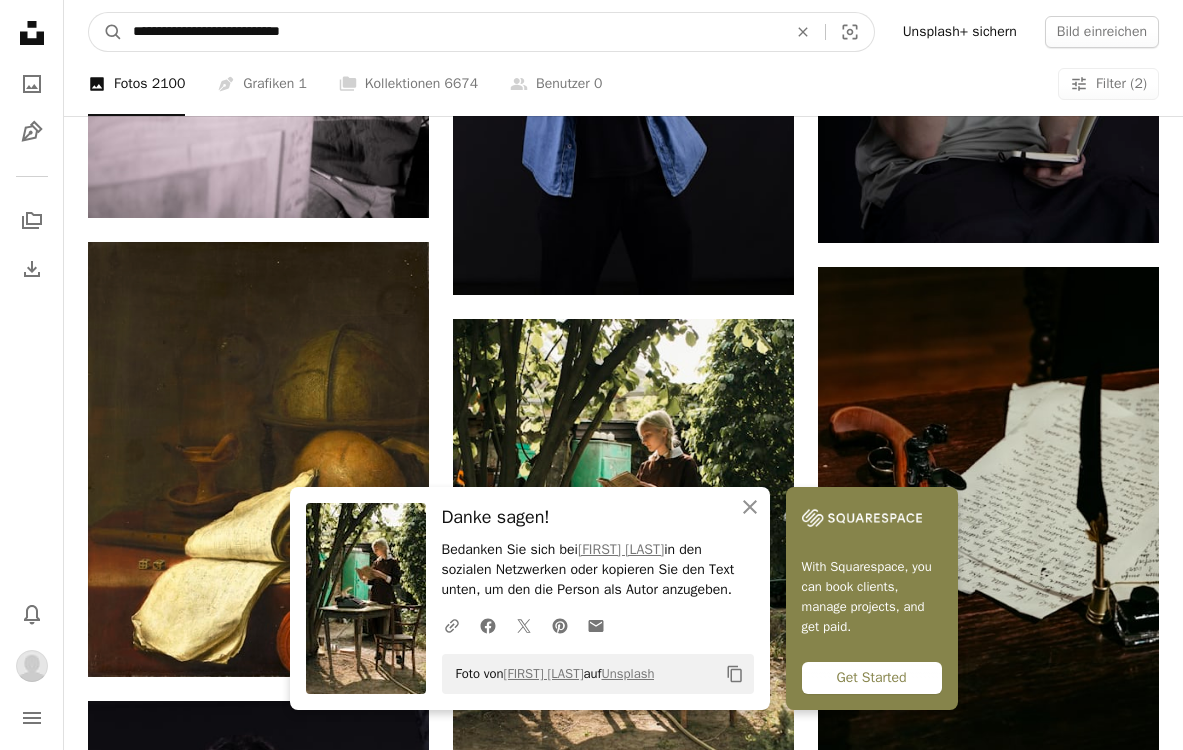 click on "A magnifying glass" at bounding box center [106, 32] 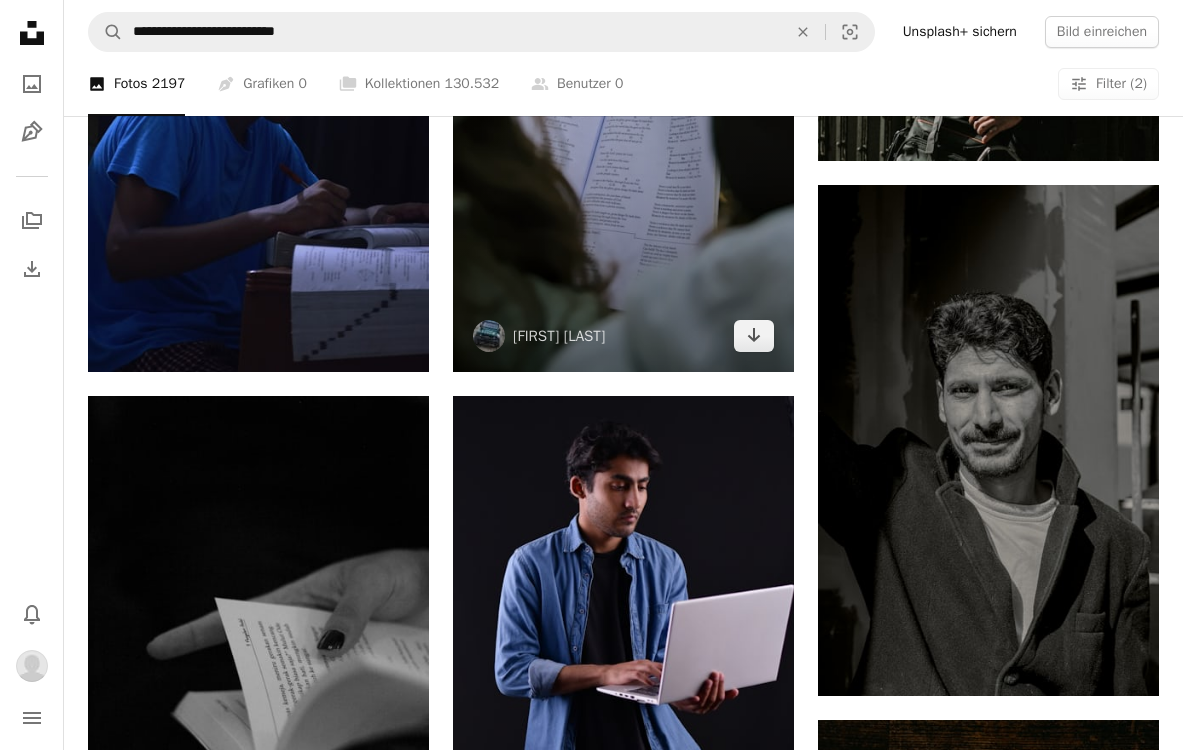 scroll, scrollTop: 554, scrollLeft: 0, axis: vertical 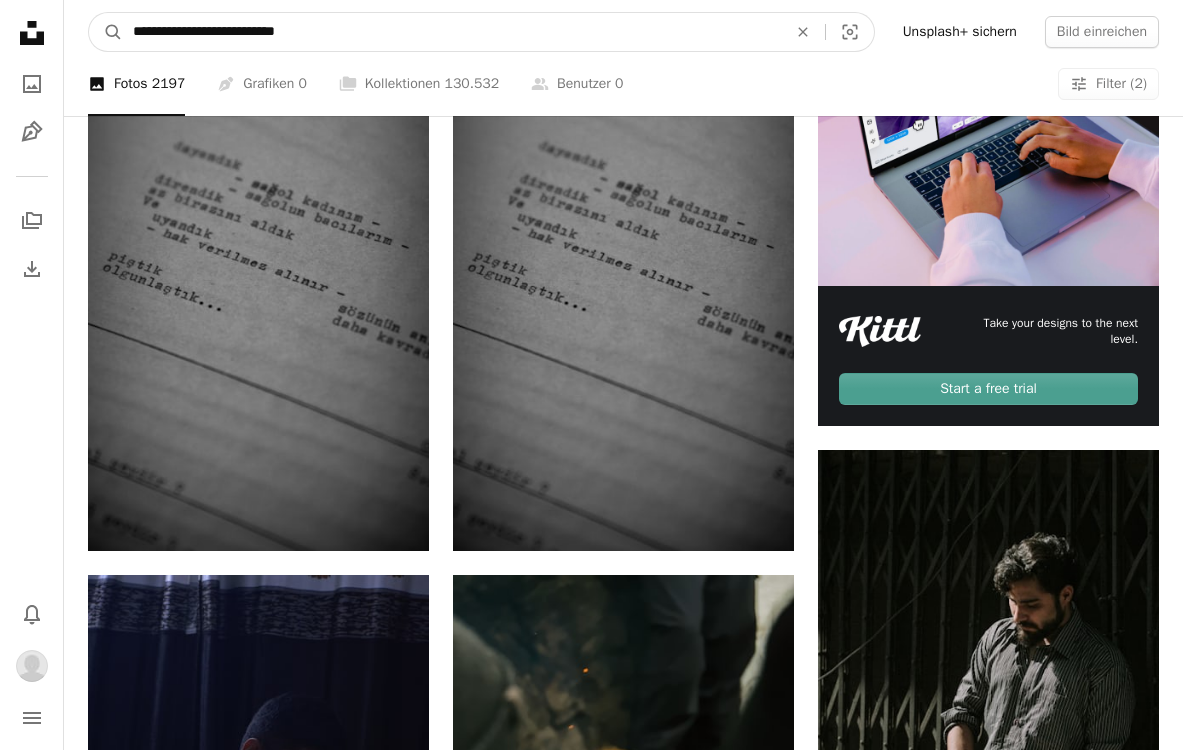 drag, startPoint x: 315, startPoint y: 29, endPoint x: -50, endPoint y: 18, distance: 365.1657 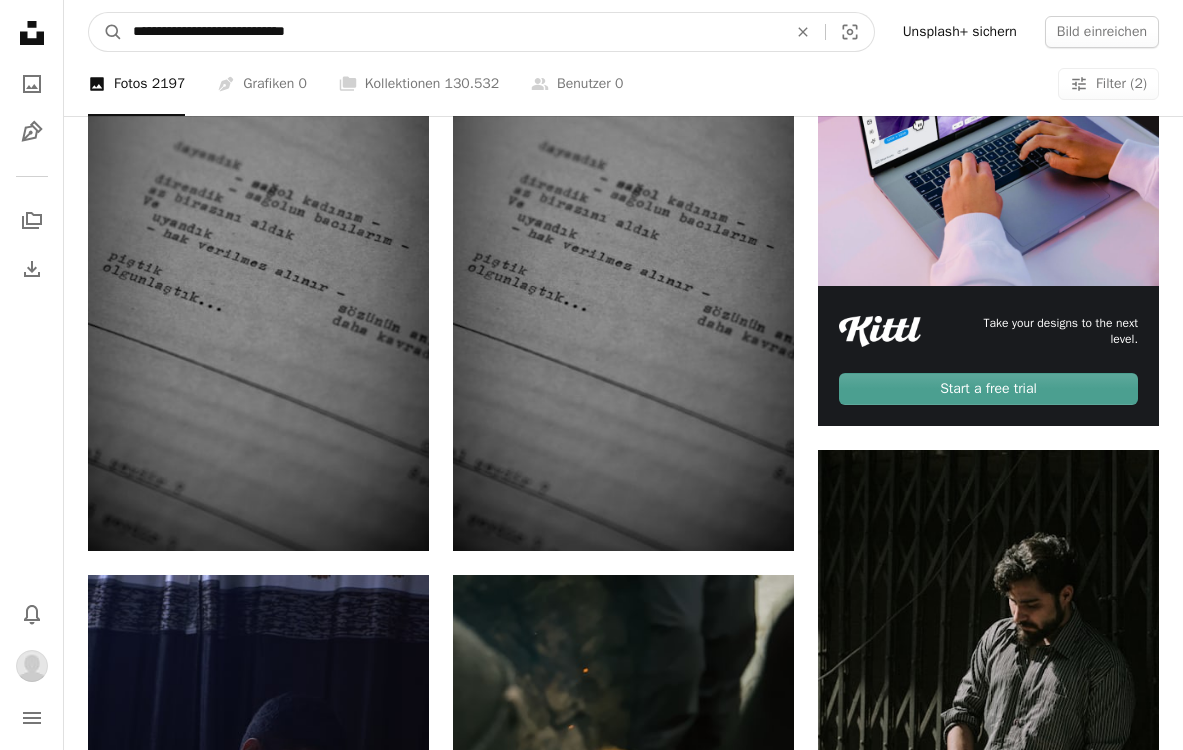 click on "A magnifying glass" at bounding box center [106, 32] 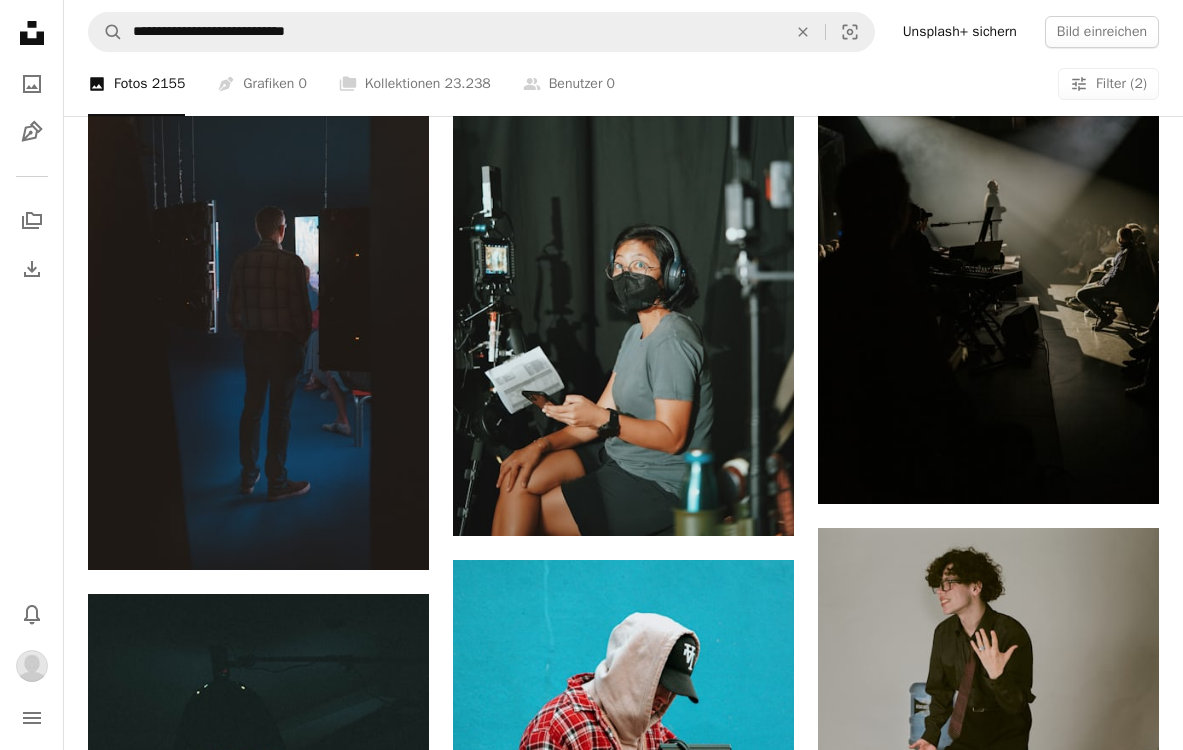scroll, scrollTop: 1055, scrollLeft: 0, axis: vertical 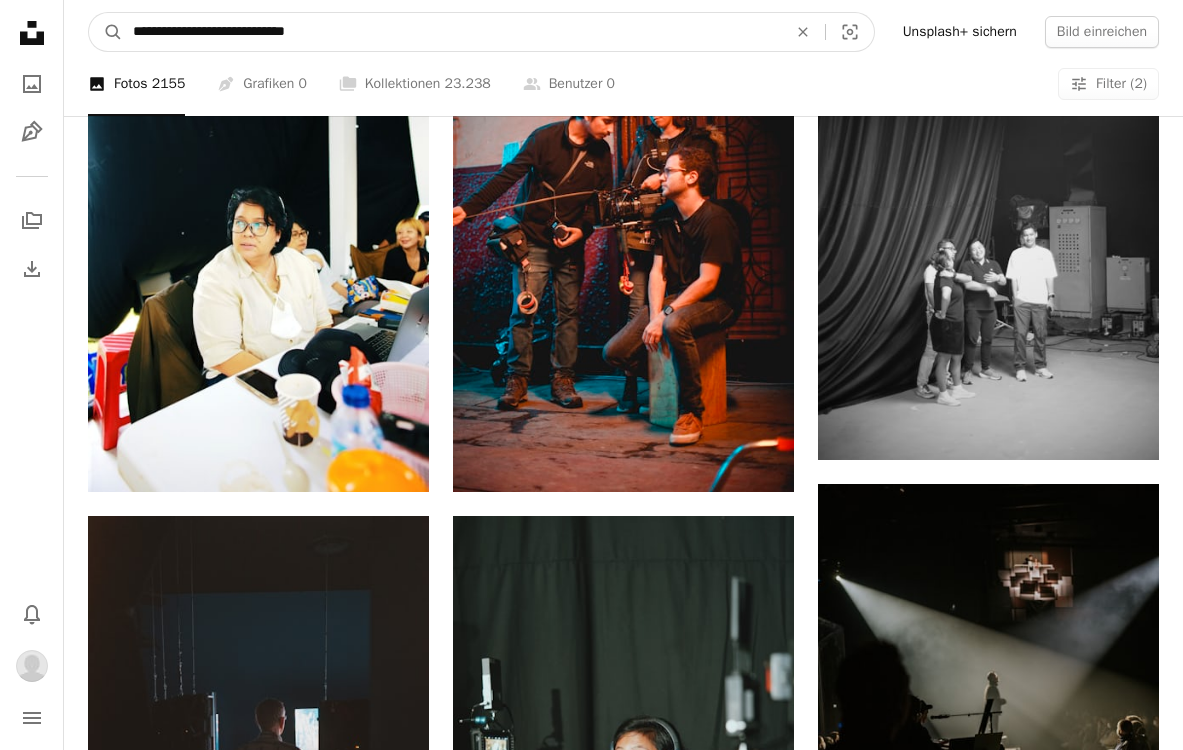drag, startPoint x: 176, startPoint y: 29, endPoint x: 485, endPoint y: 37, distance: 309.10355 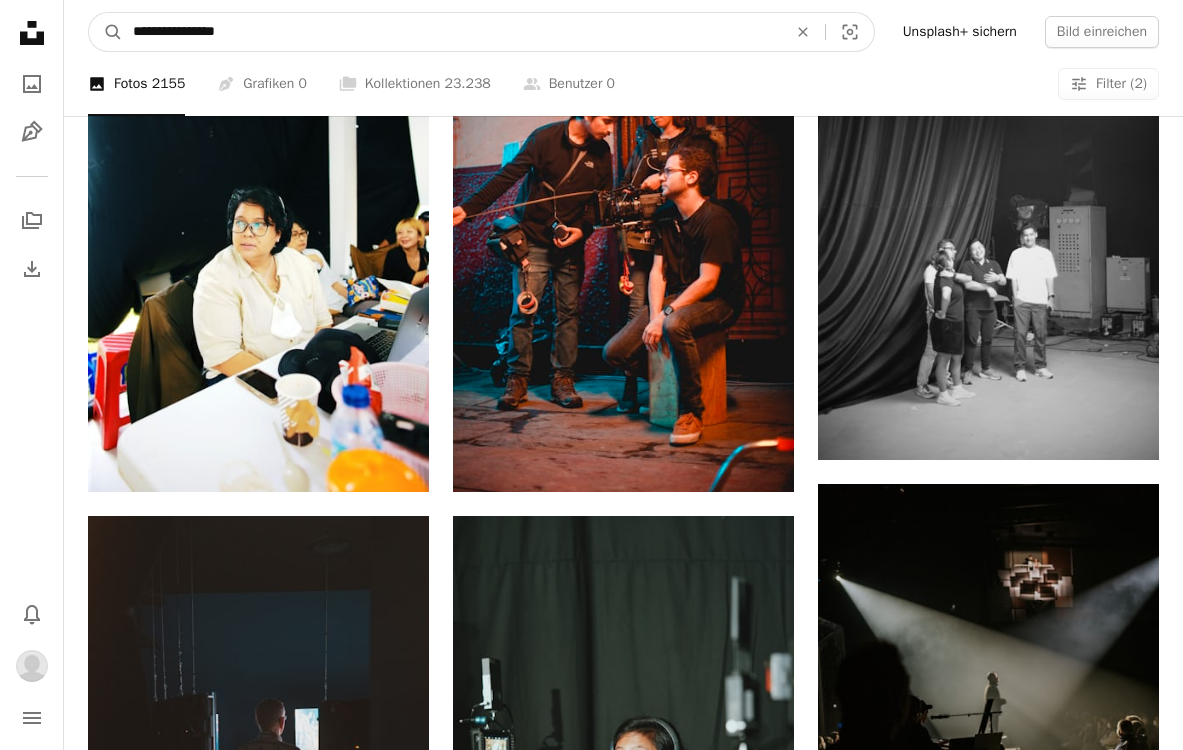 type on "**********" 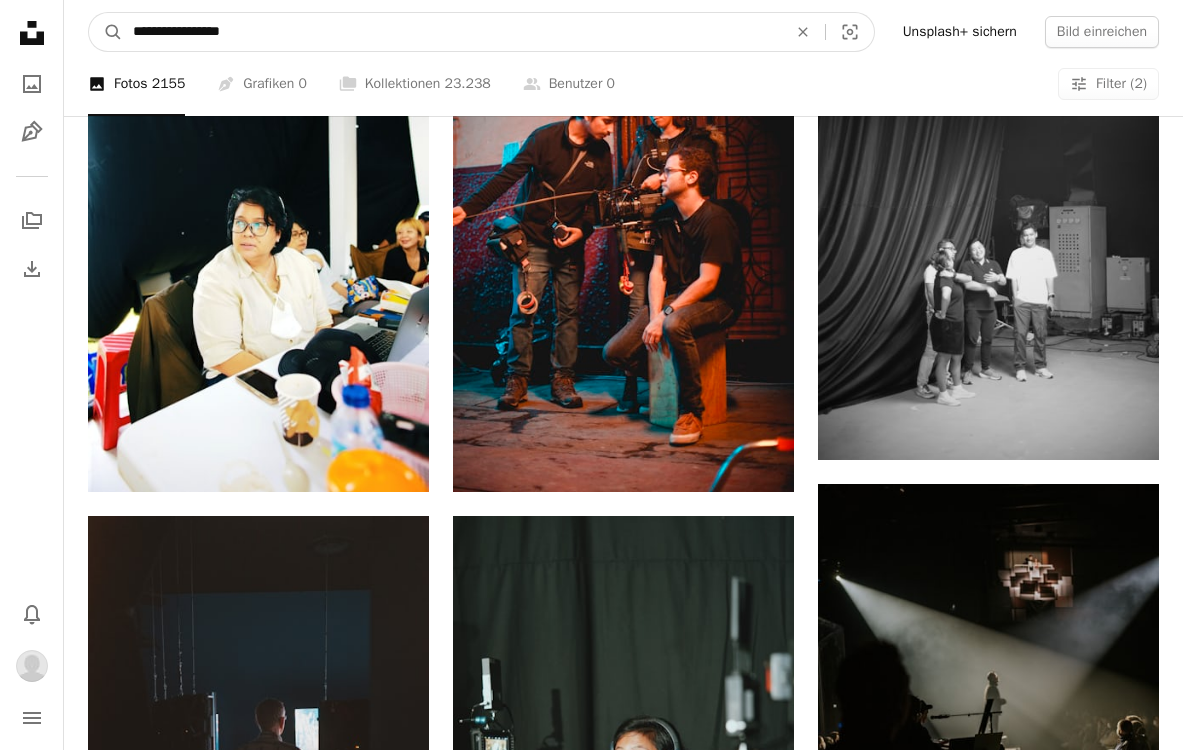 click on "A magnifying glass" at bounding box center [106, 32] 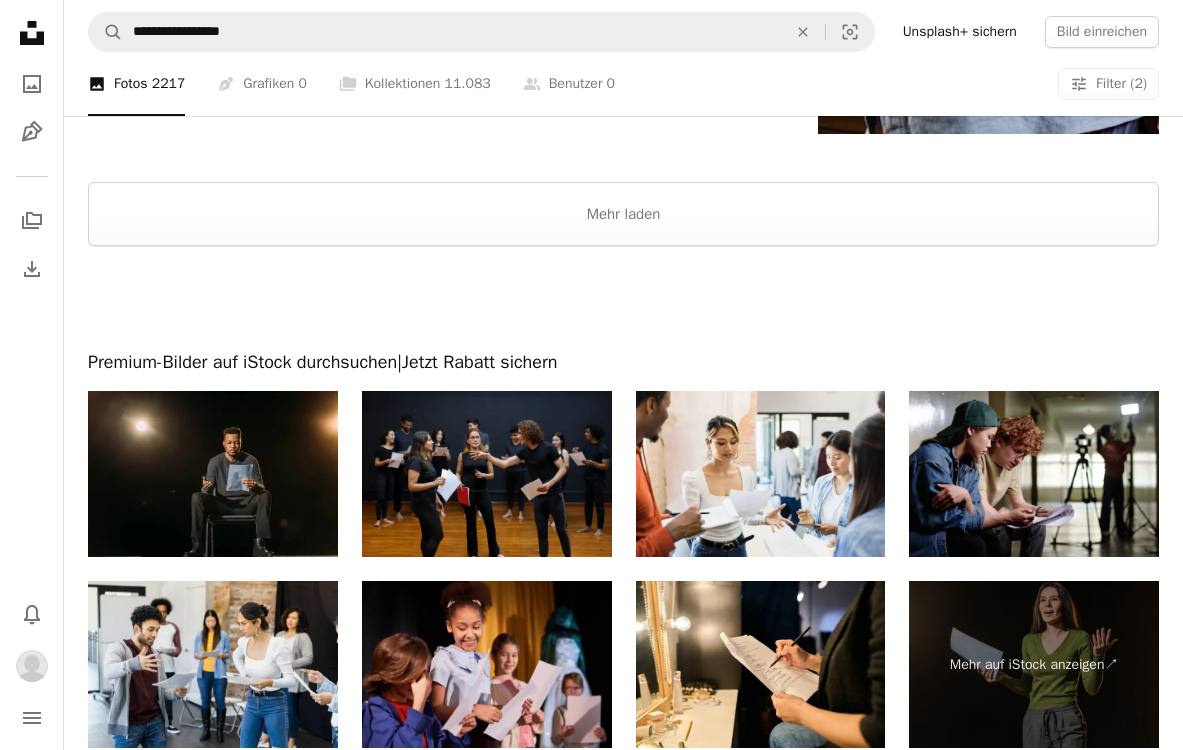 scroll, scrollTop: 4287, scrollLeft: 0, axis: vertical 